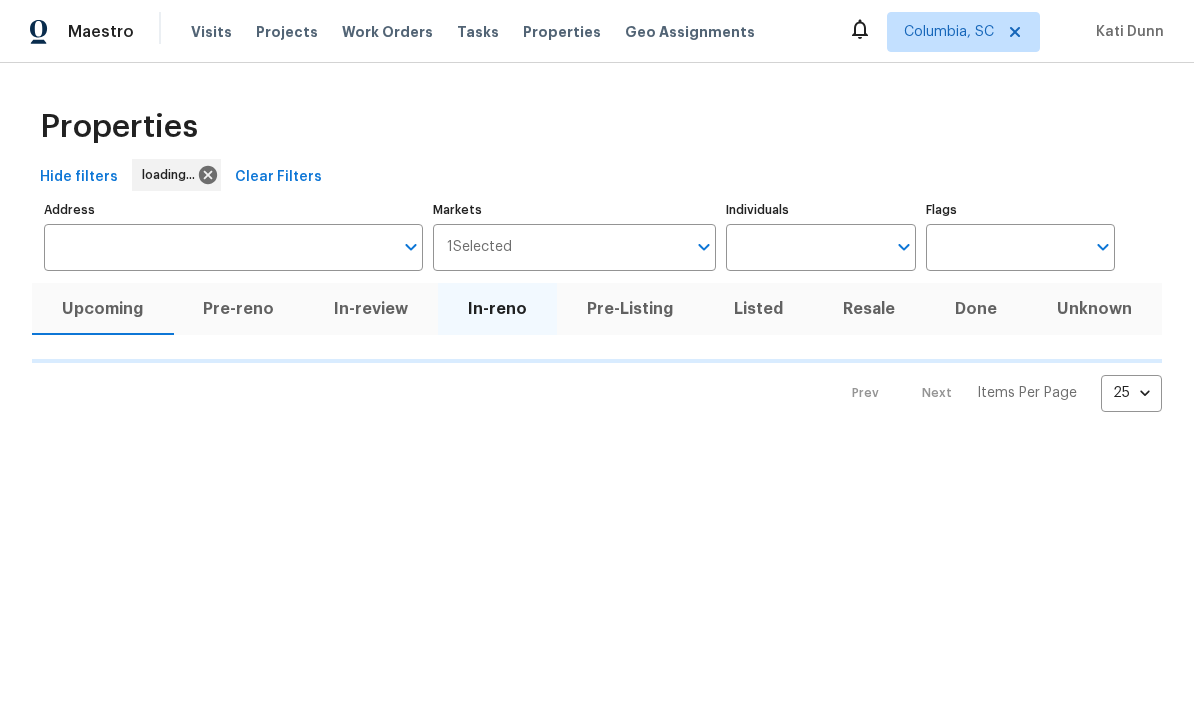 scroll, scrollTop: 0, scrollLeft: 0, axis: both 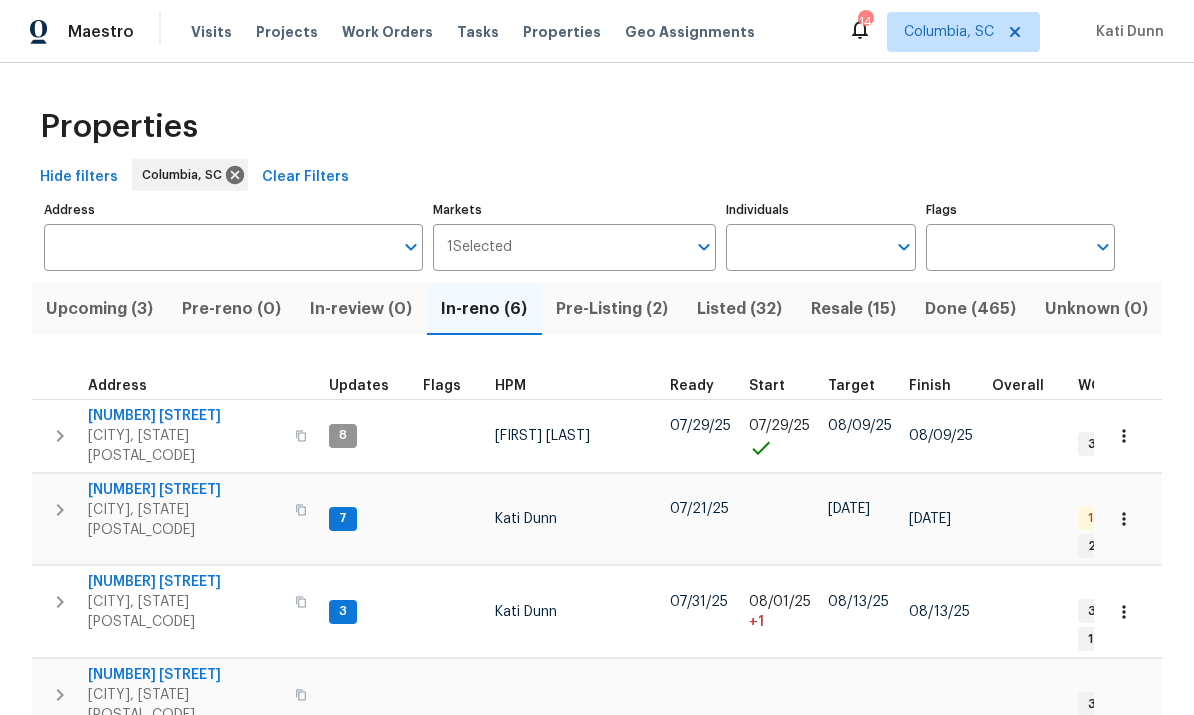click on "[NUMBER] [STREET]" at bounding box center [185, 490] 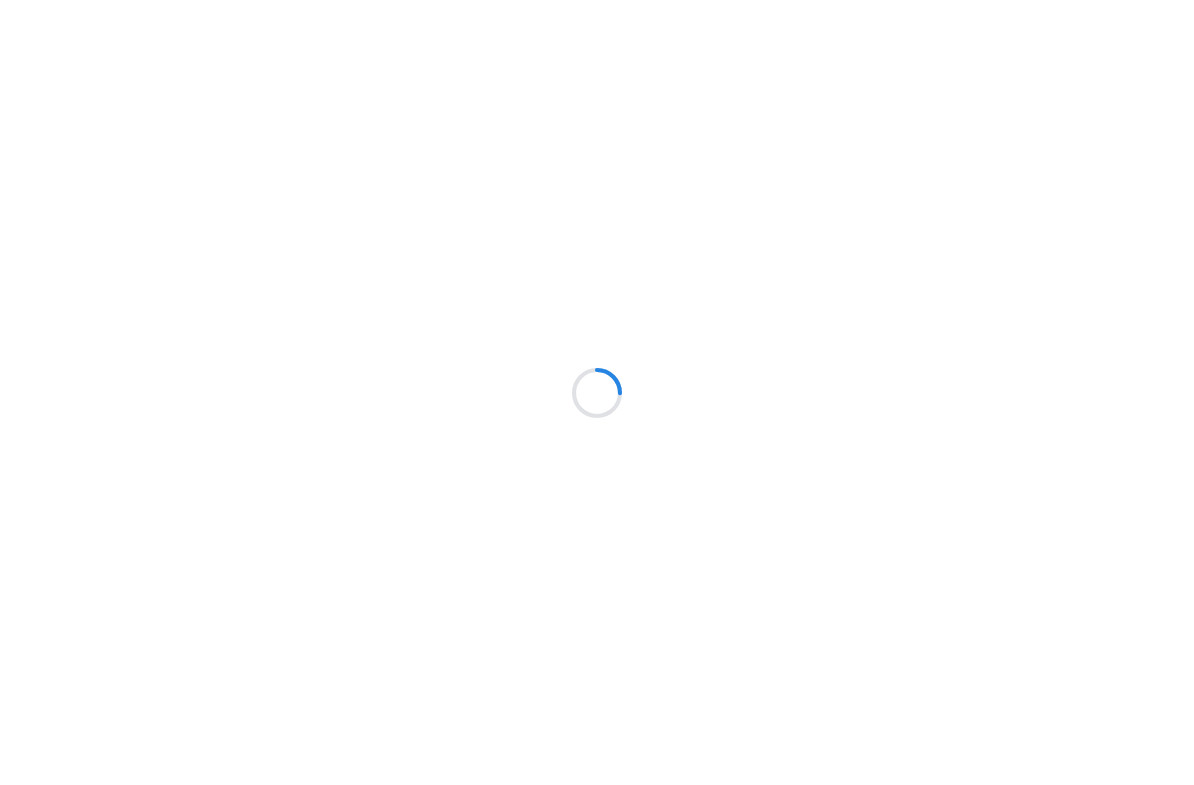 scroll, scrollTop: 0, scrollLeft: 0, axis: both 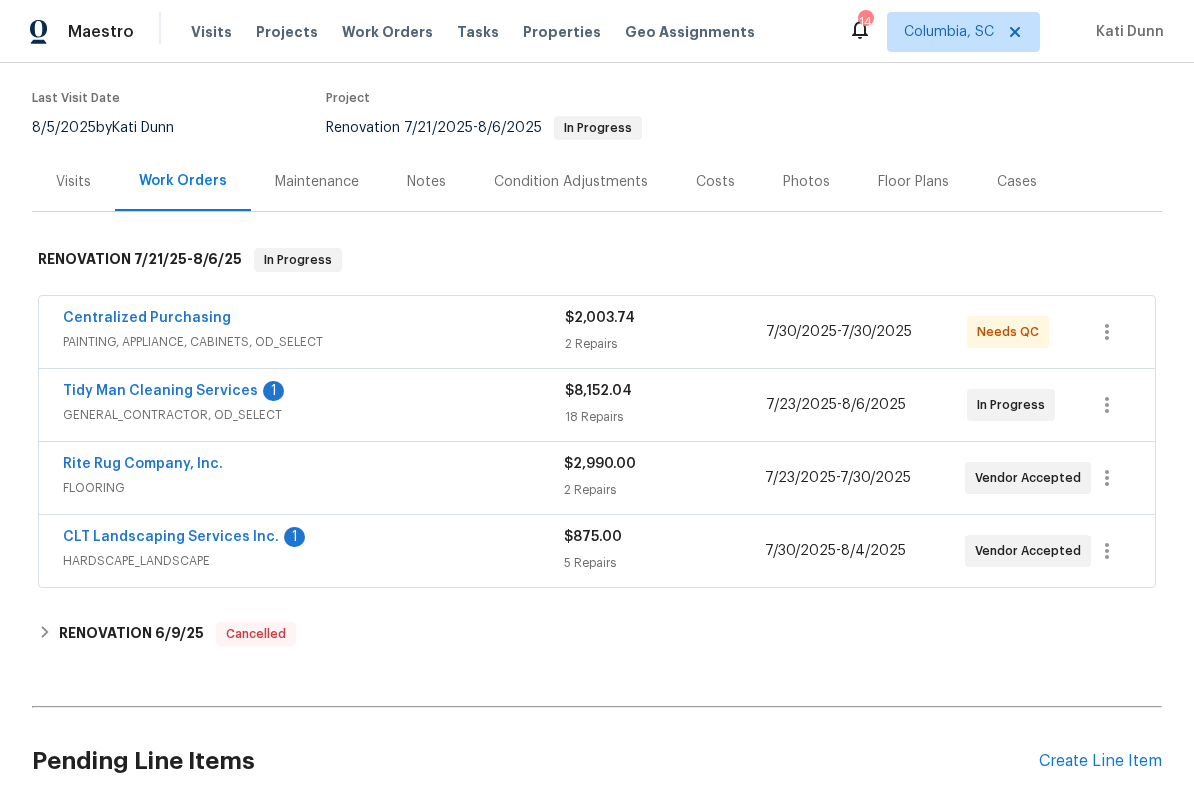 click on "Tidy Man Cleaning Services" at bounding box center [160, 391] 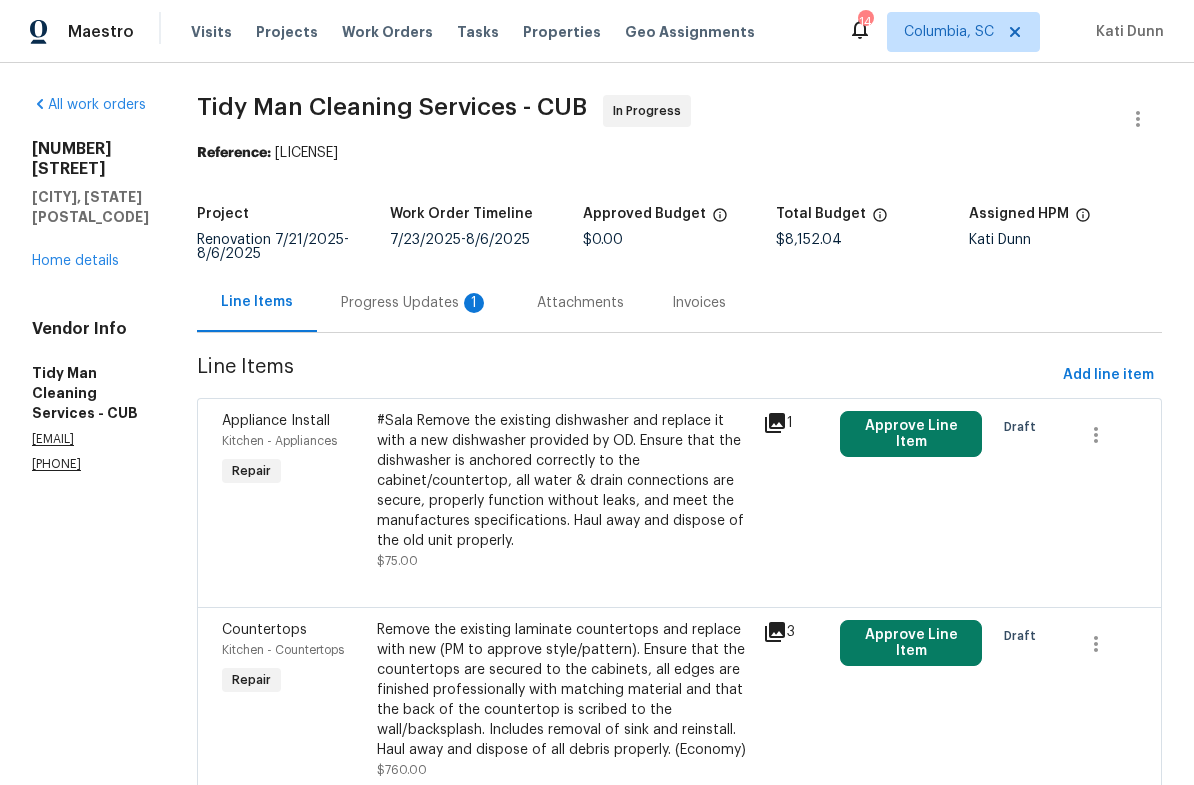 click on "Progress Updates 1" at bounding box center [415, 302] 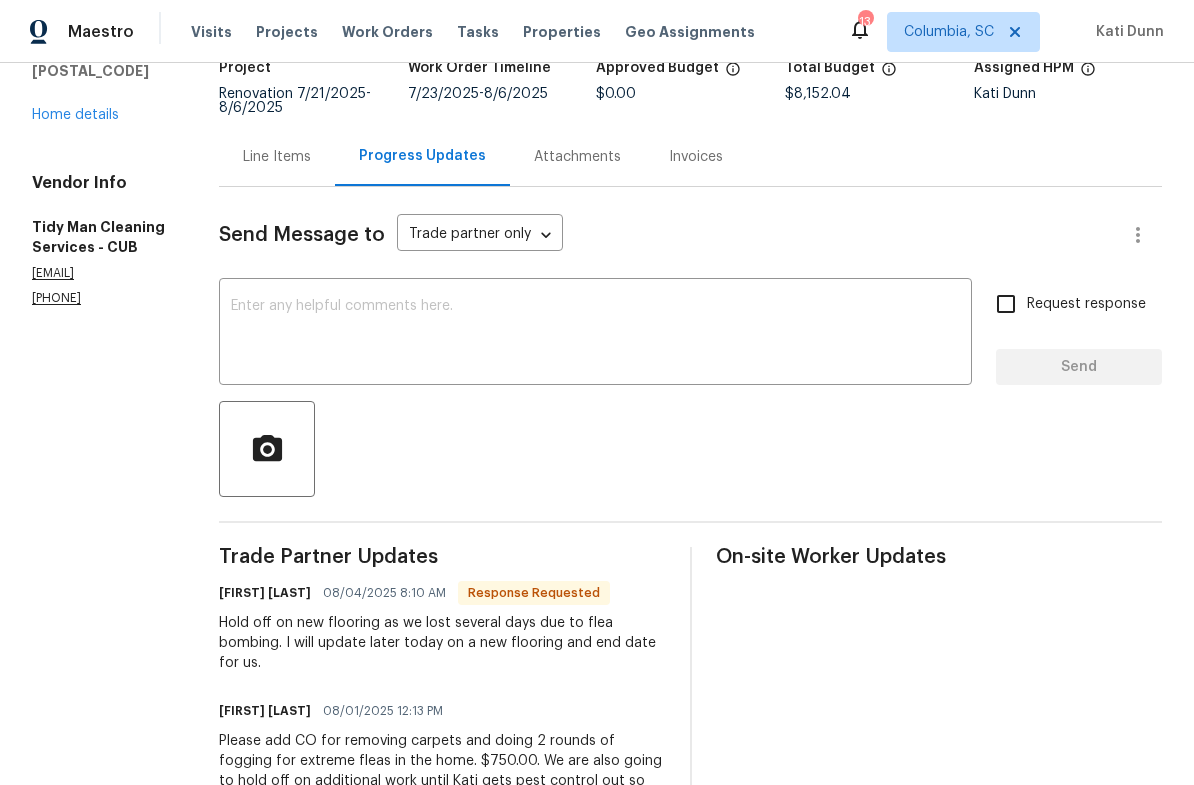 scroll, scrollTop: 117, scrollLeft: 0, axis: vertical 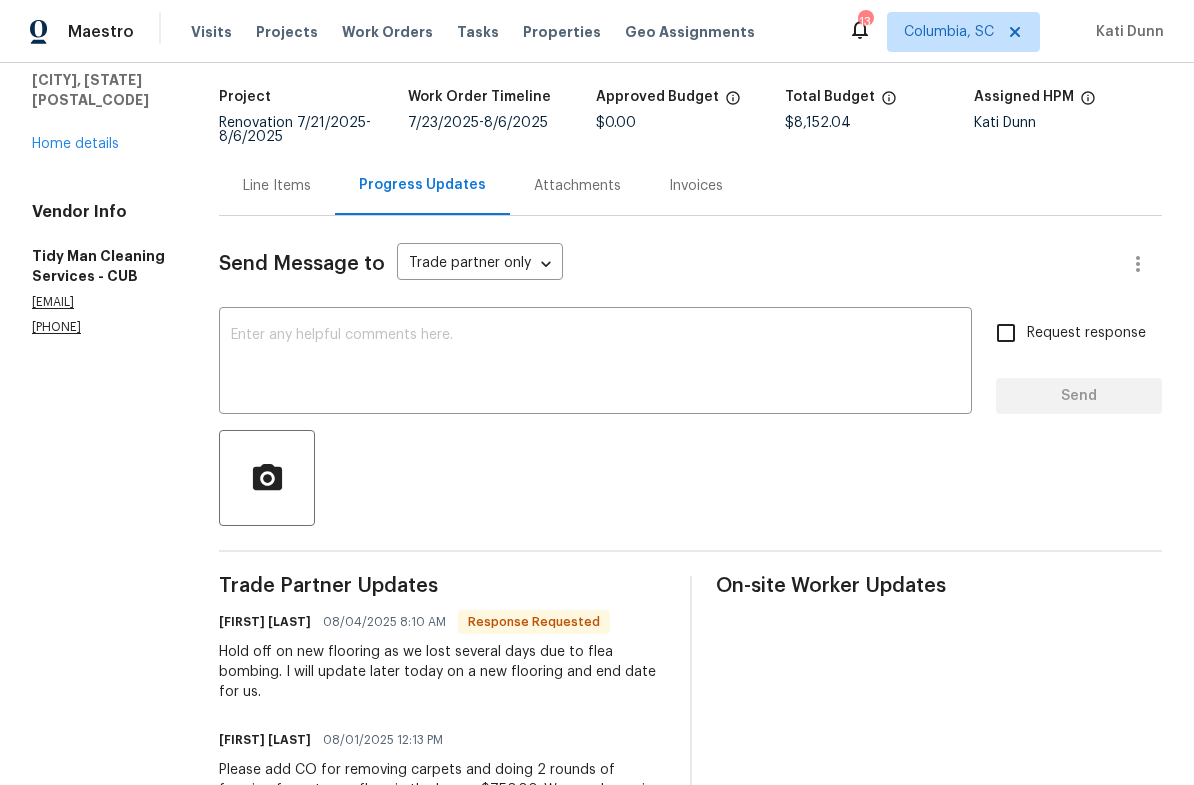 click on "Line Items" at bounding box center (277, 185) 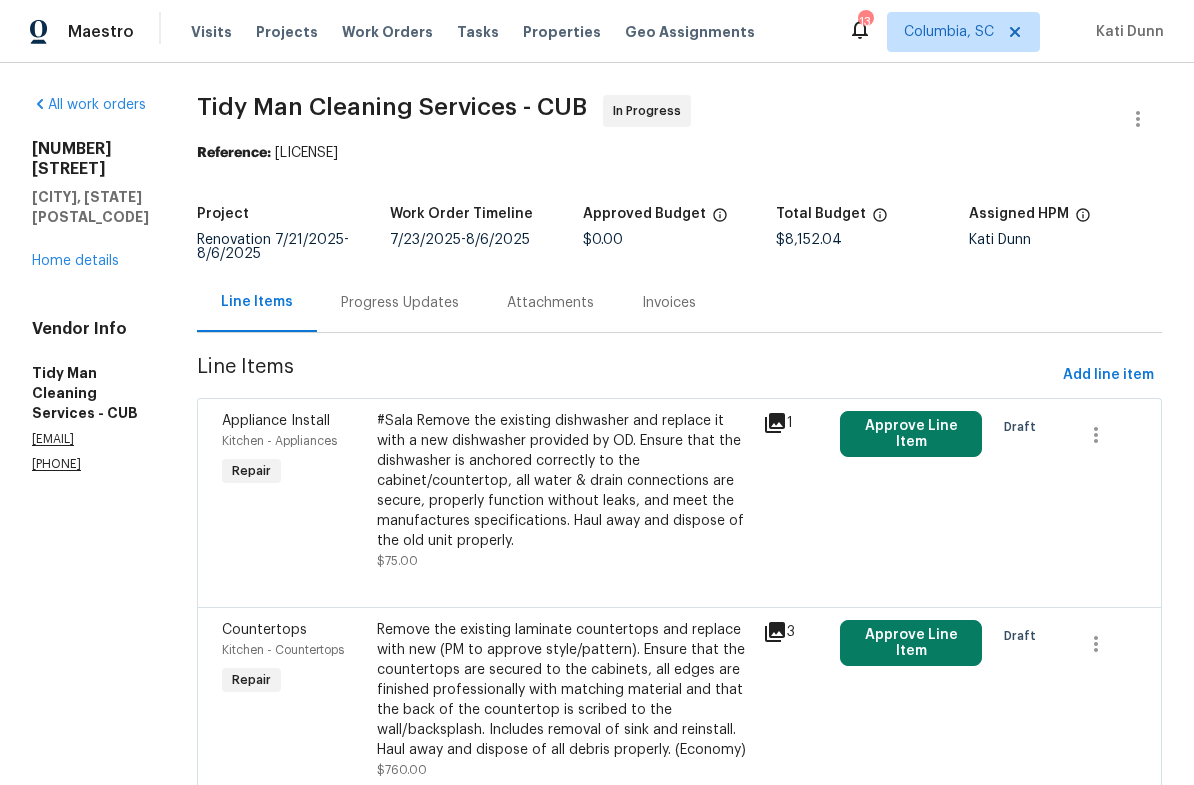 scroll, scrollTop: 0, scrollLeft: 0, axis: both 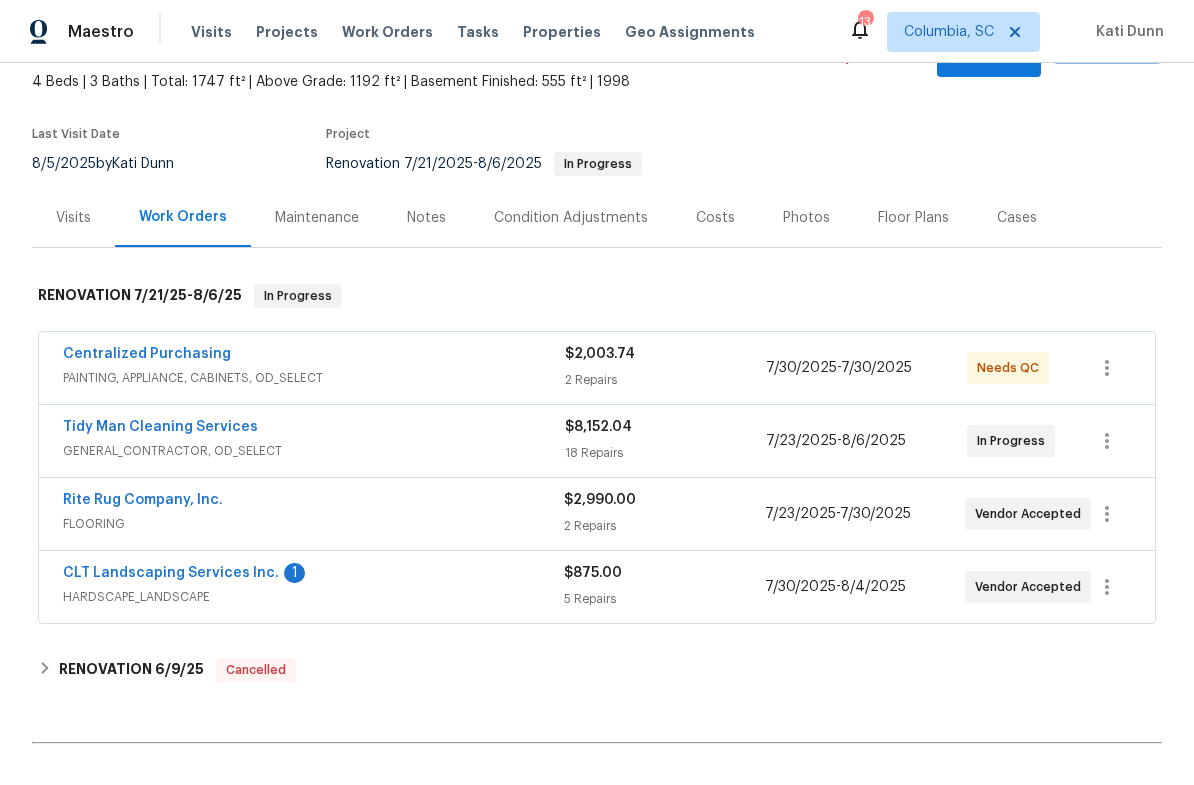 click on "CLT Landscaping Services Inc." at bounding box center [171, 573] 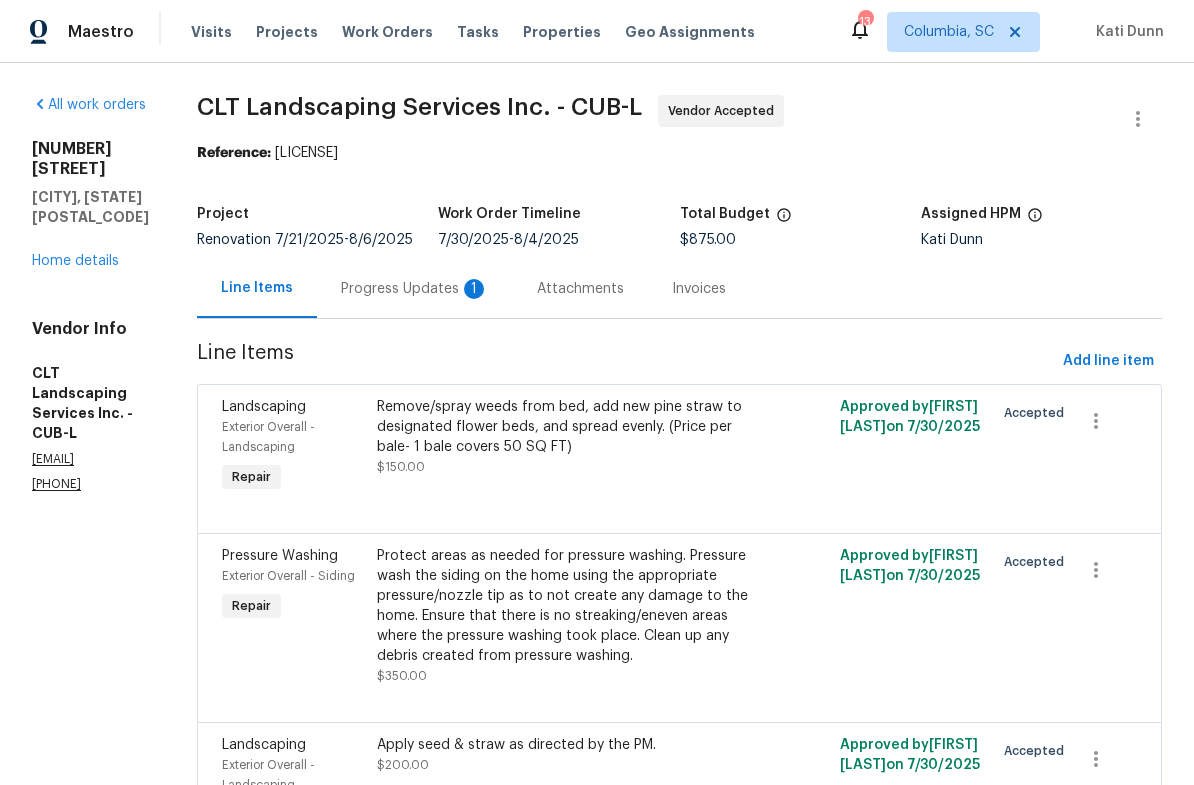 click on "Progress Updates 1" at bounding box center [415, 289] 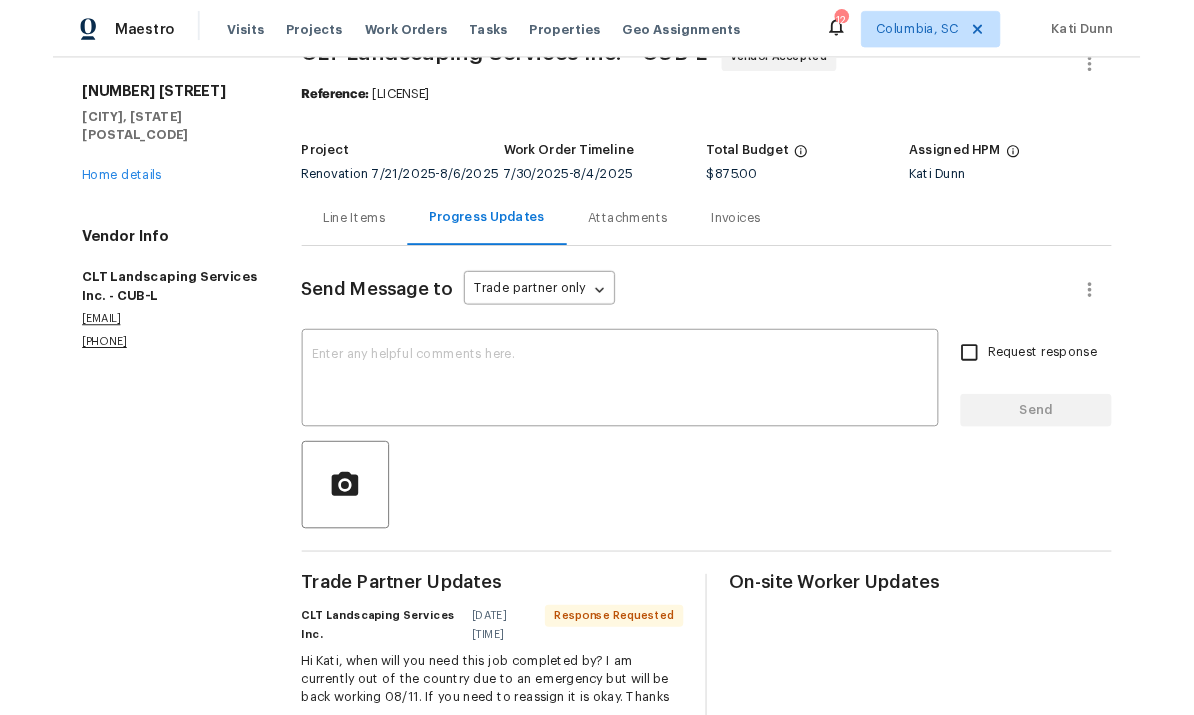scroll, scrollTop: 48, scrollLeft: 0, axis: vertical 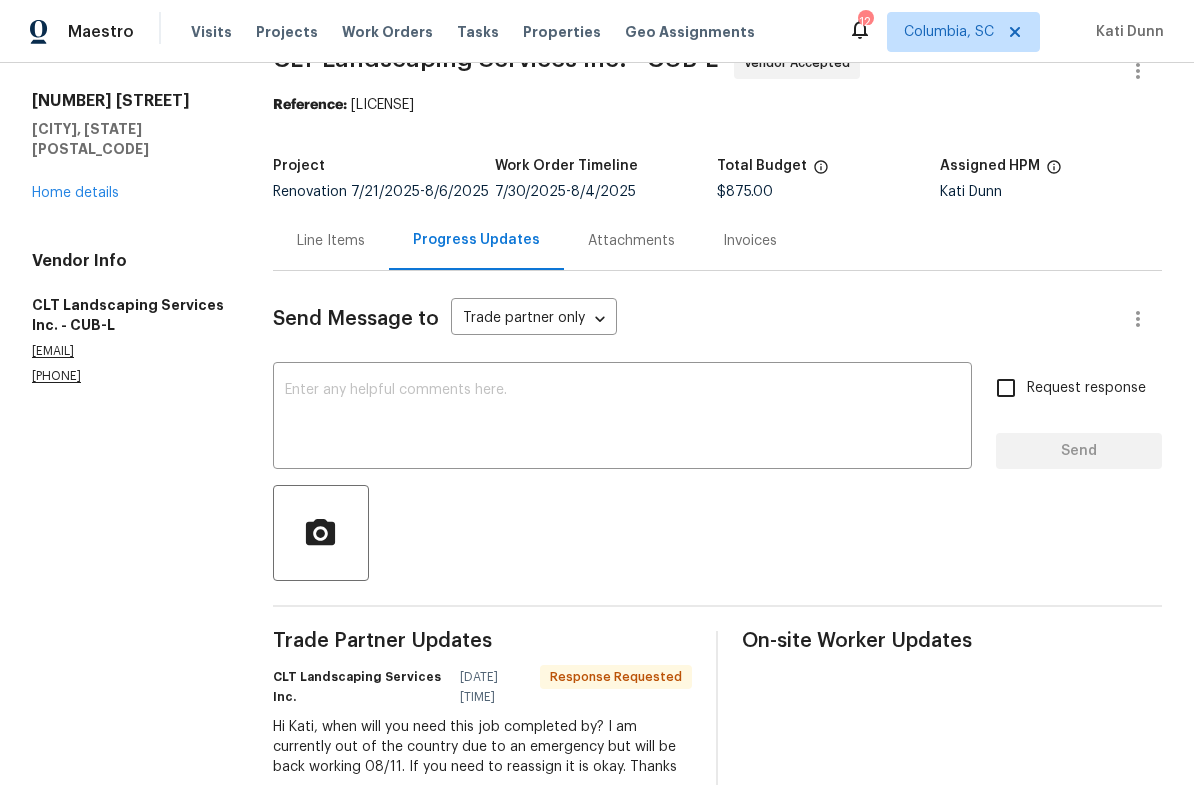 click at bounding box center [622, 418] 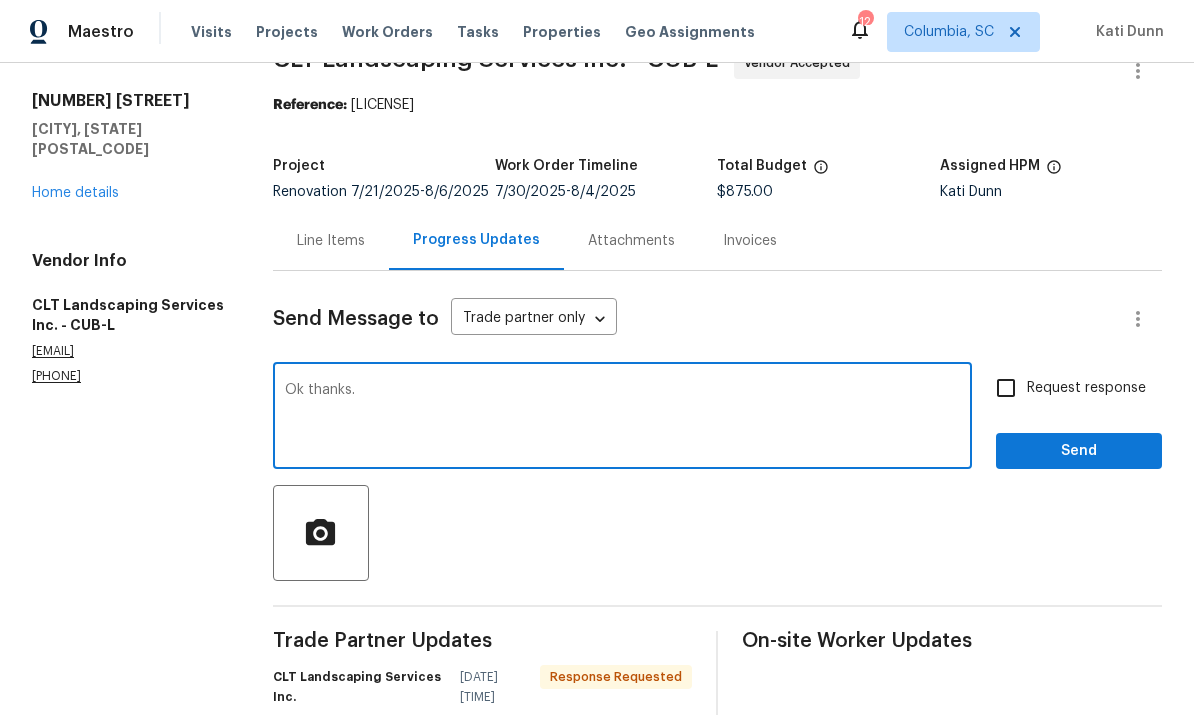 type on "Ok thanks." 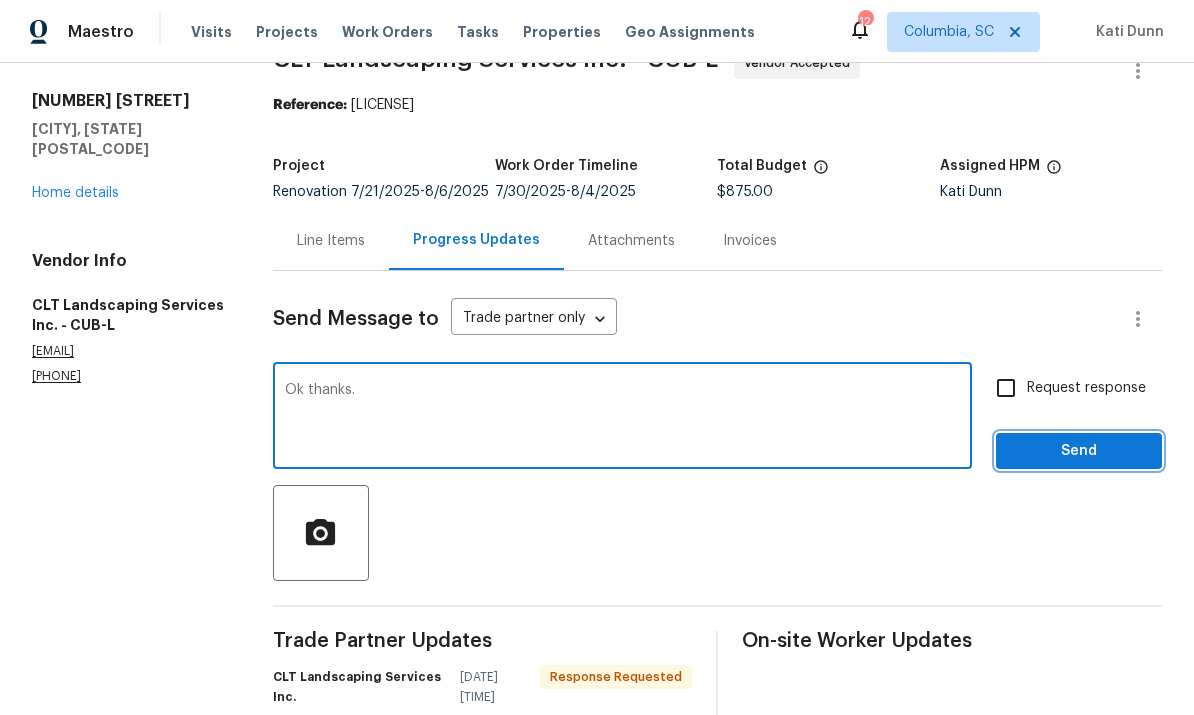 click on "Send" at bounding box center (1079, 451) 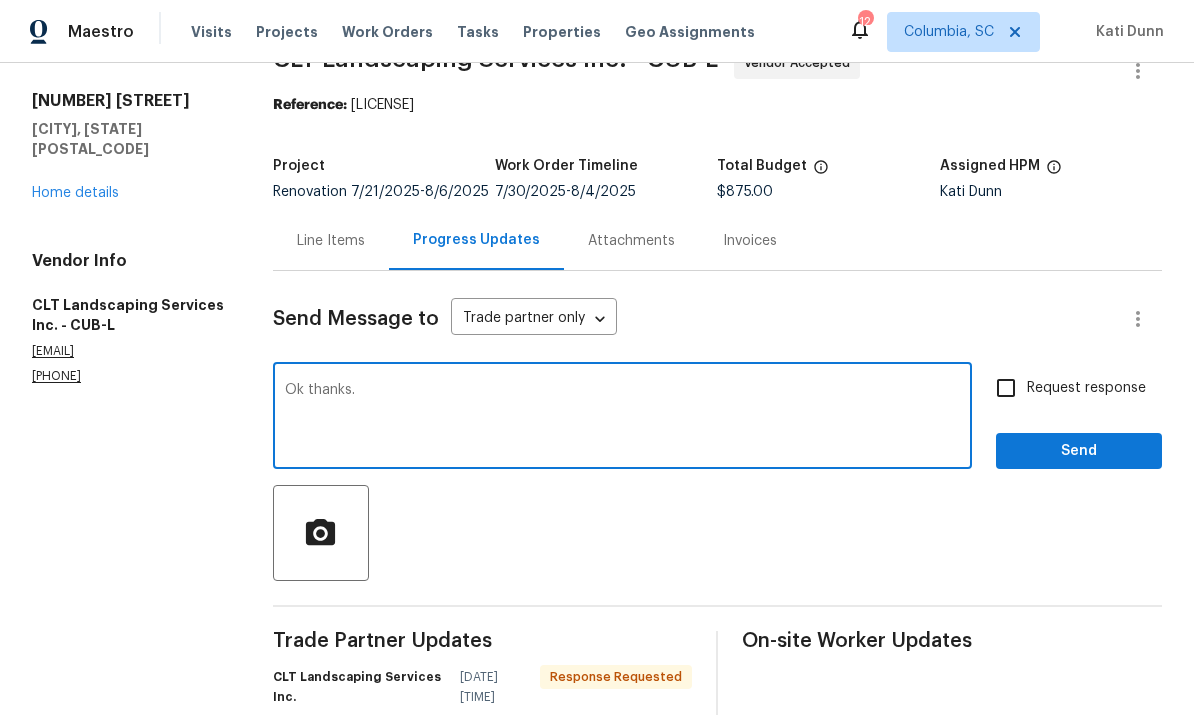 scroll, scrollTop: 0, scrollLeft: 0, axis: both 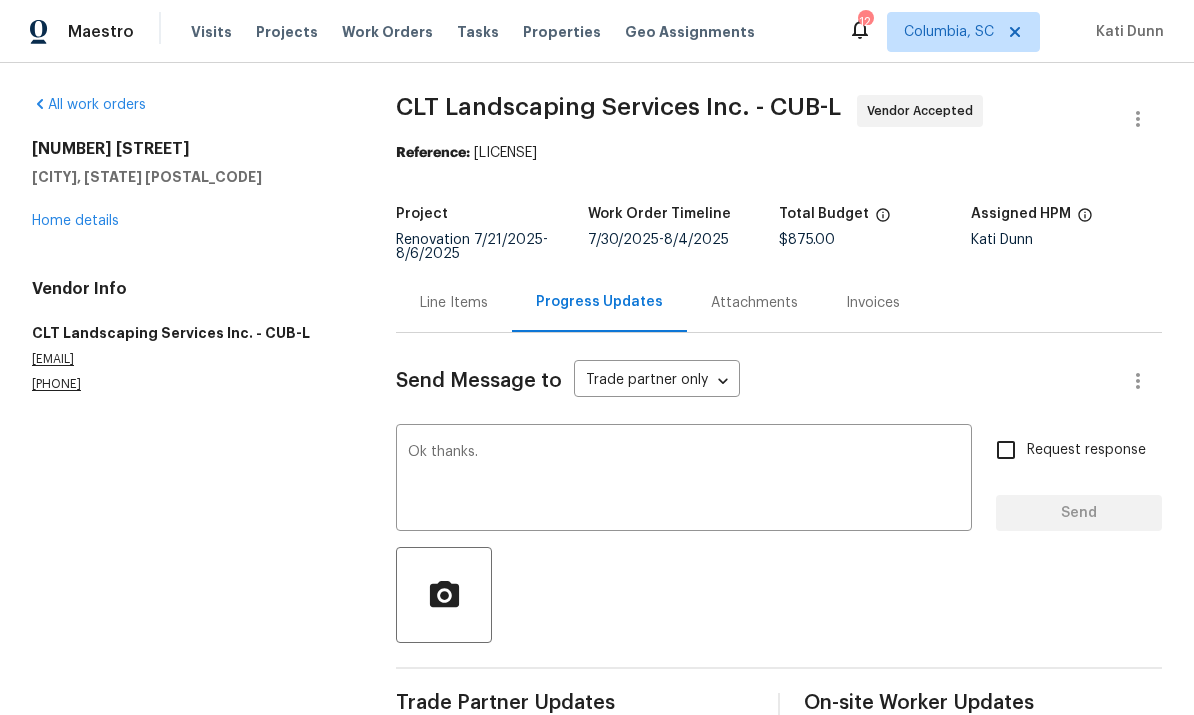 type 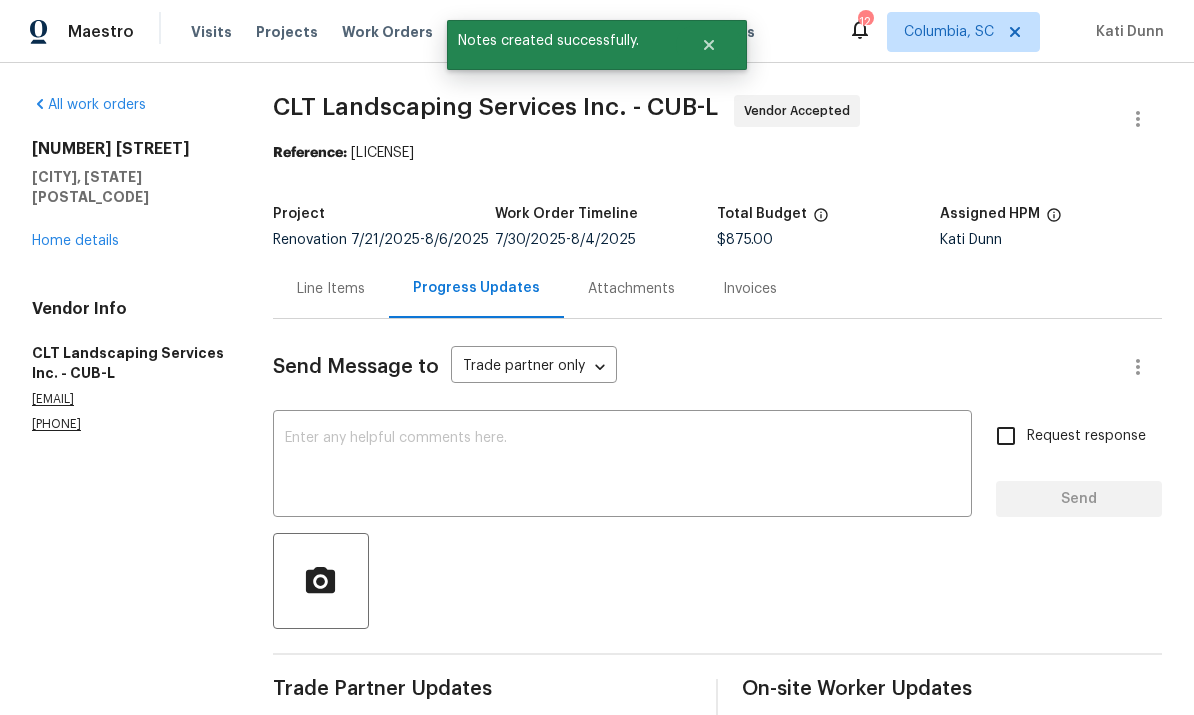 click on "Line Items" at bounding box center (331, 288) 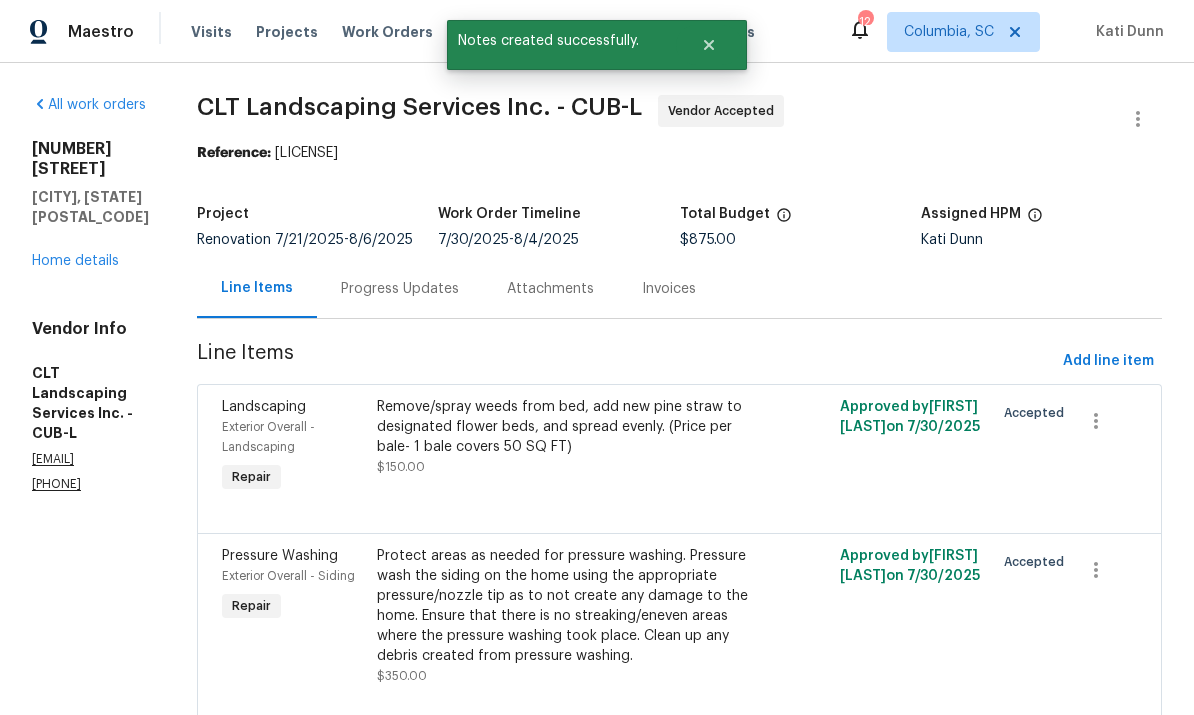 click on "Home details" at bounding box center (75, 261) 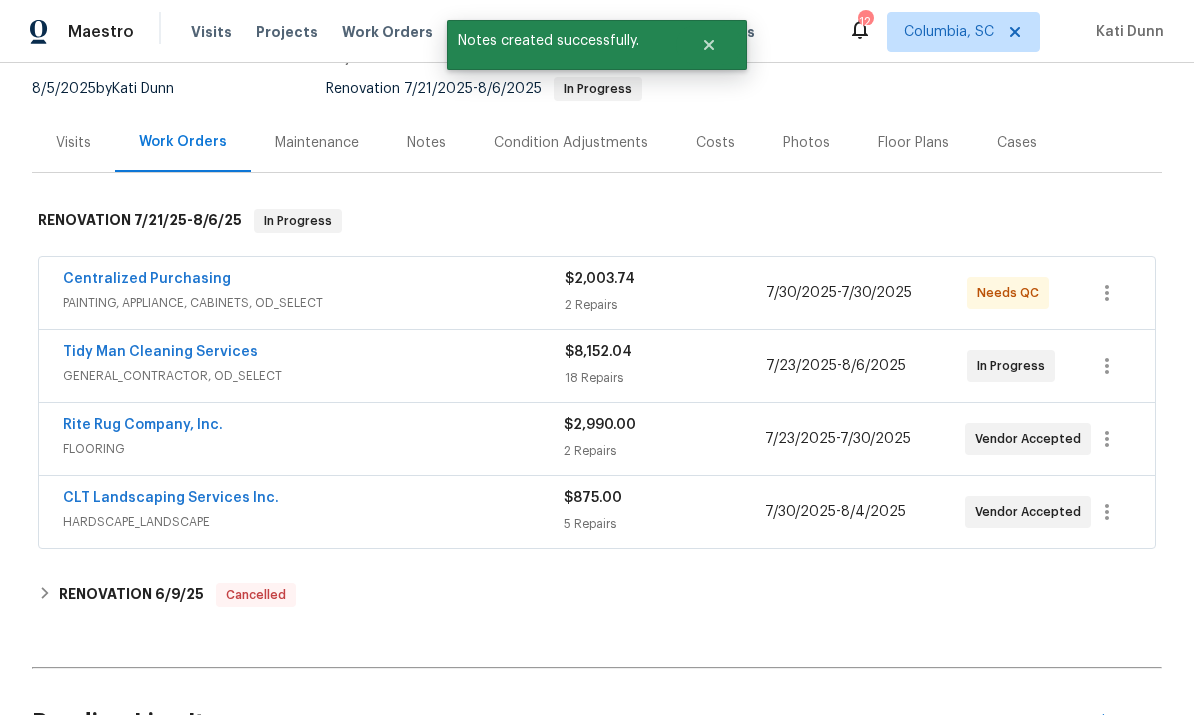scroll, scrollTop: 211, scrollLeft: 0, axis: vertical 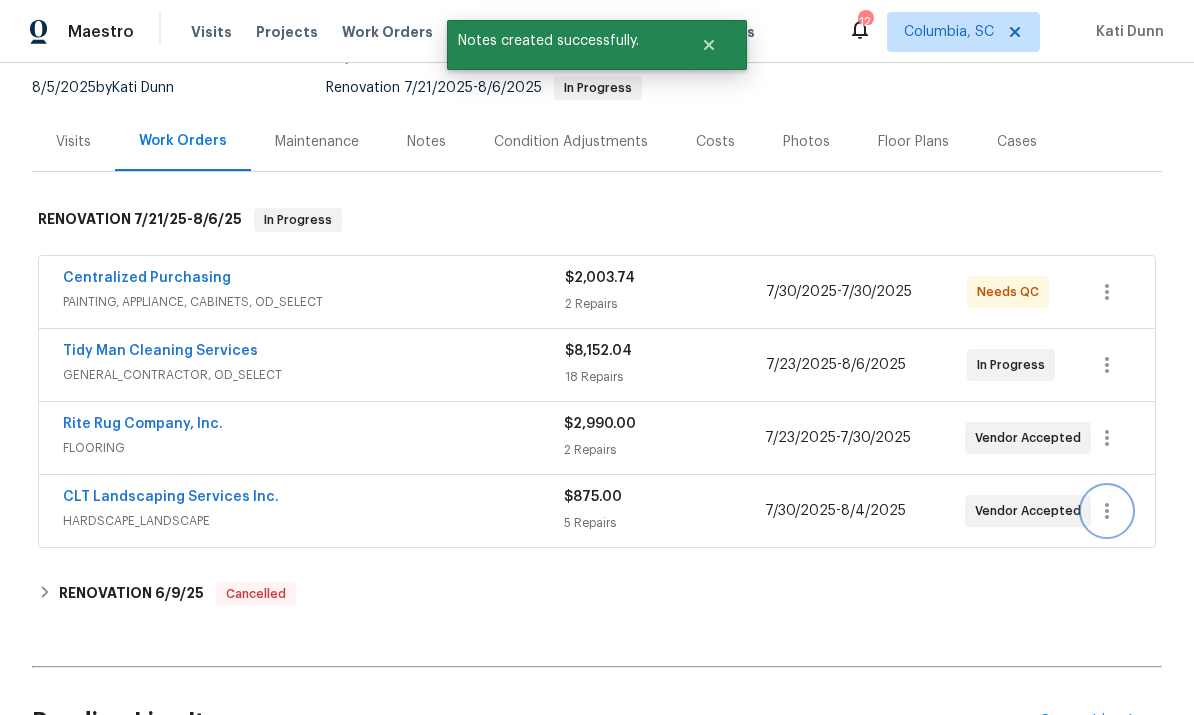 click 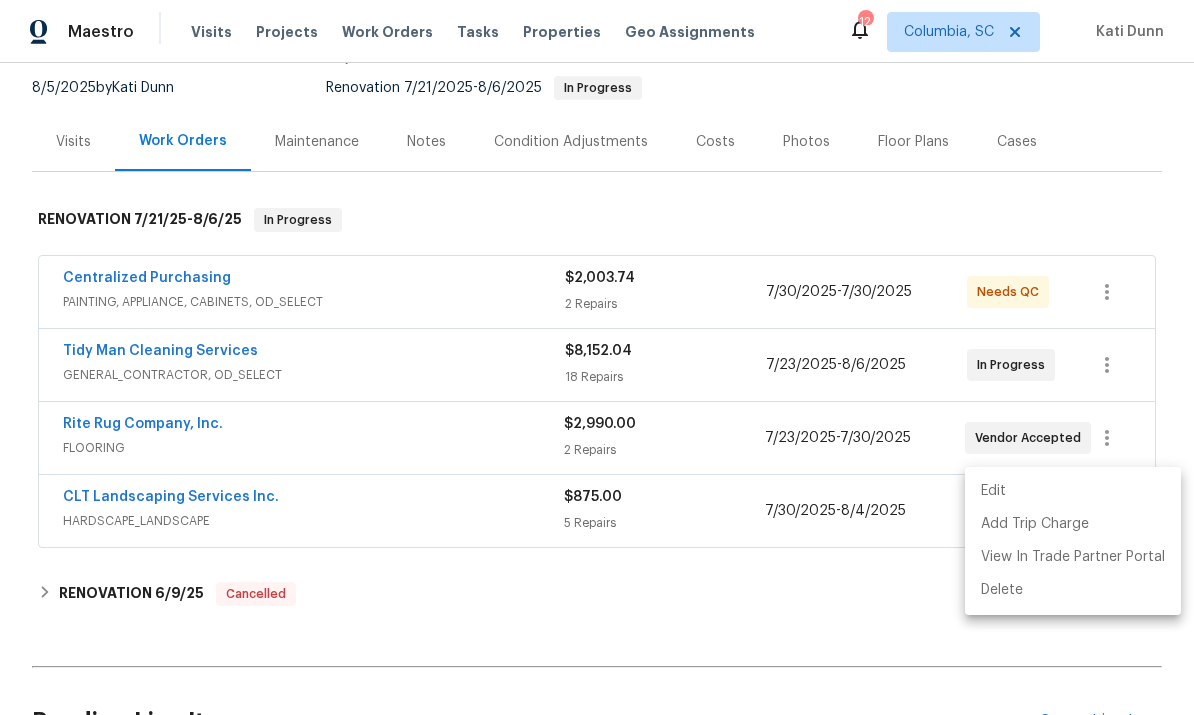 click on "Edit" at bounding box center (1073, 491) 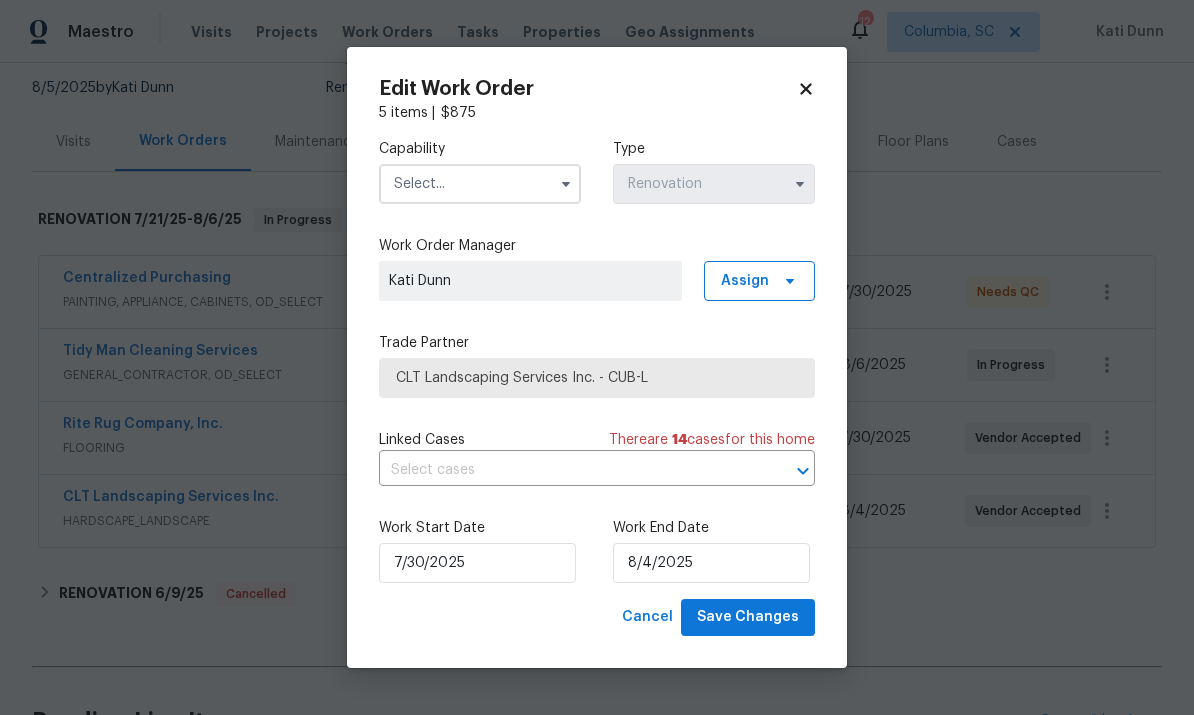 click at bounding box center [480, 184] 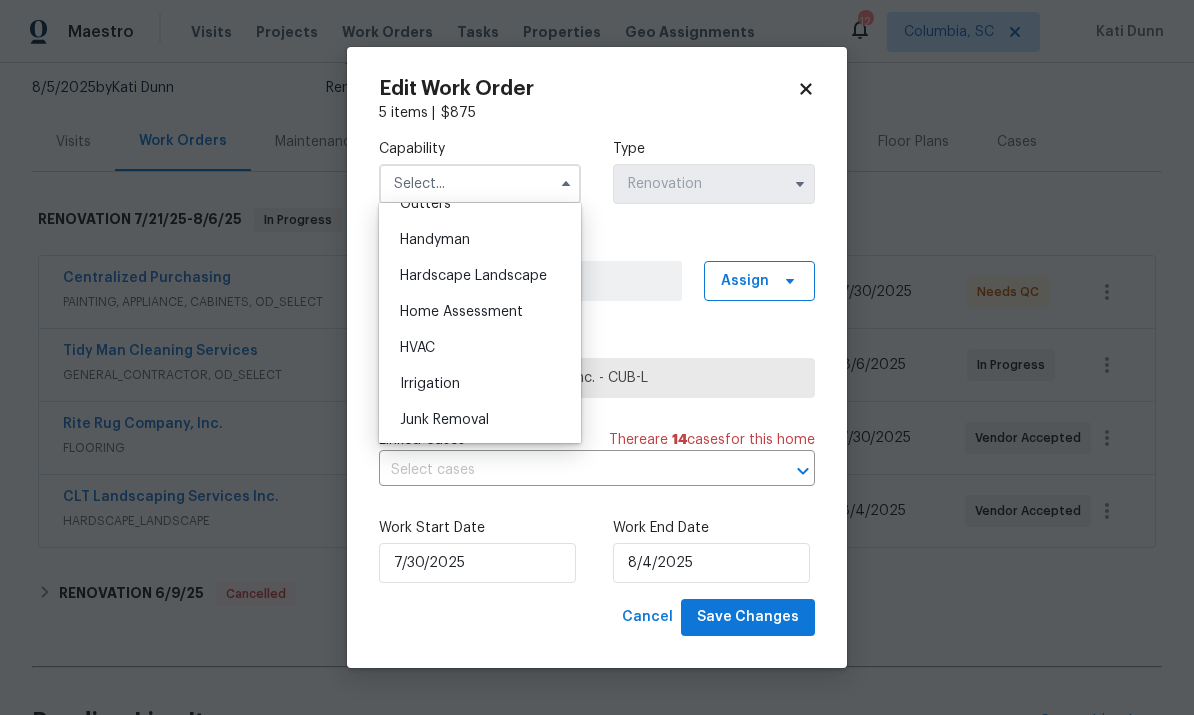scroll, scrollTop: 1096, scrollLeft: 0, axis: vertical 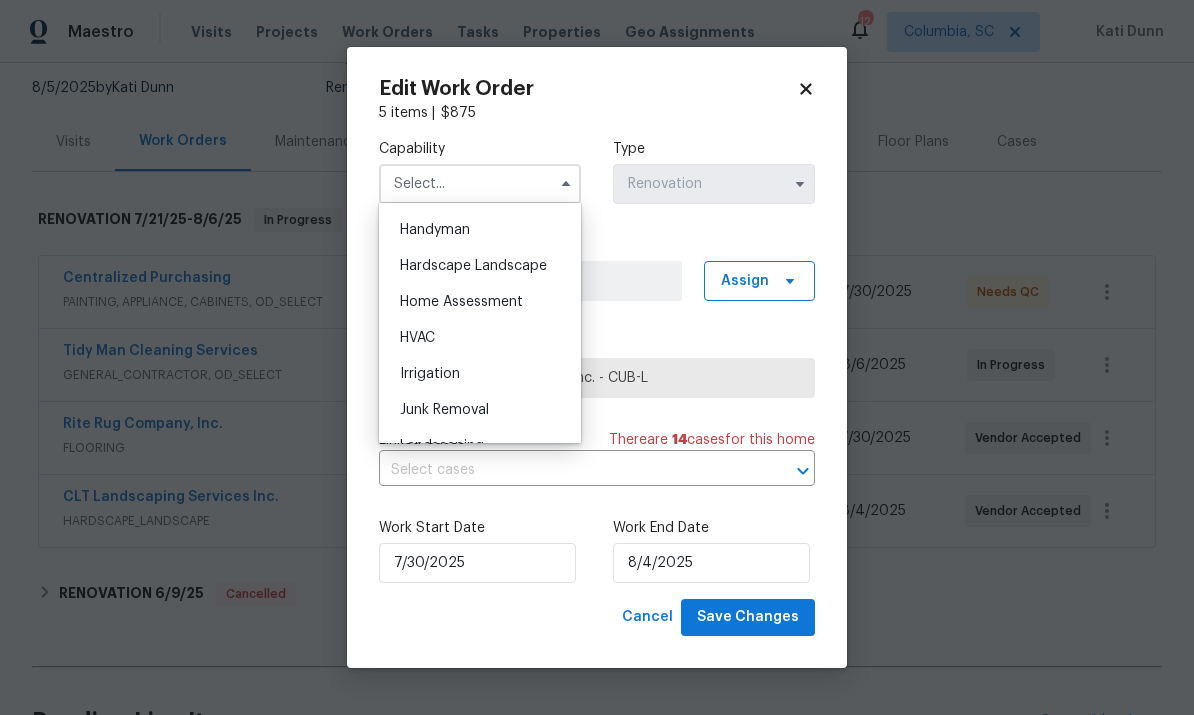 click on "Hardscape Landscape" at bounding box center (480, 266) 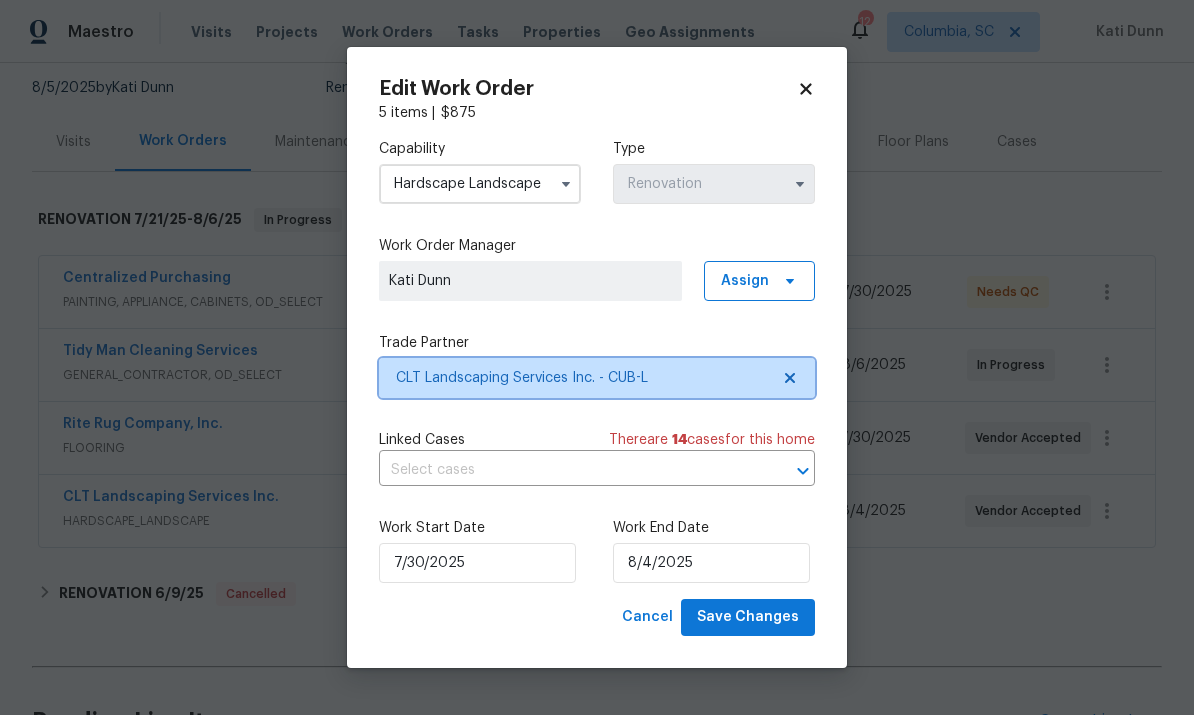 click on "CLT Landscaping Services Inc. - CUB-L" at bounding box center (582, 378) 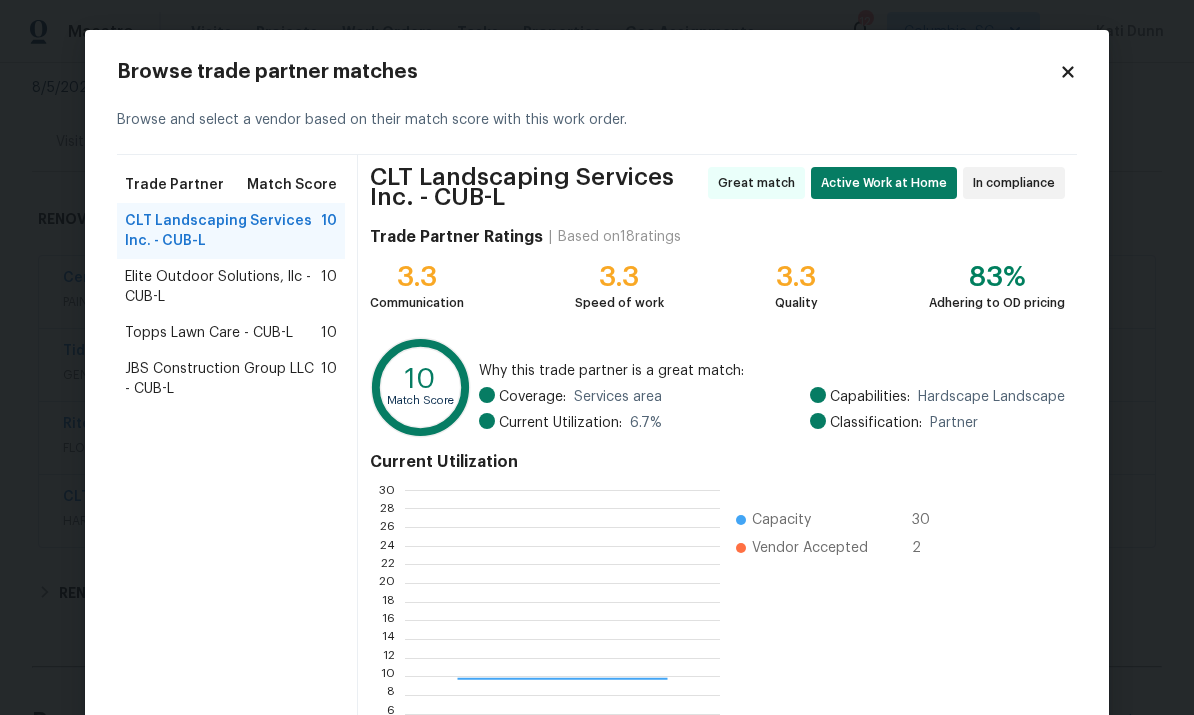 scroll, scrollTop: 2, scrollLeft: 2, axis: both 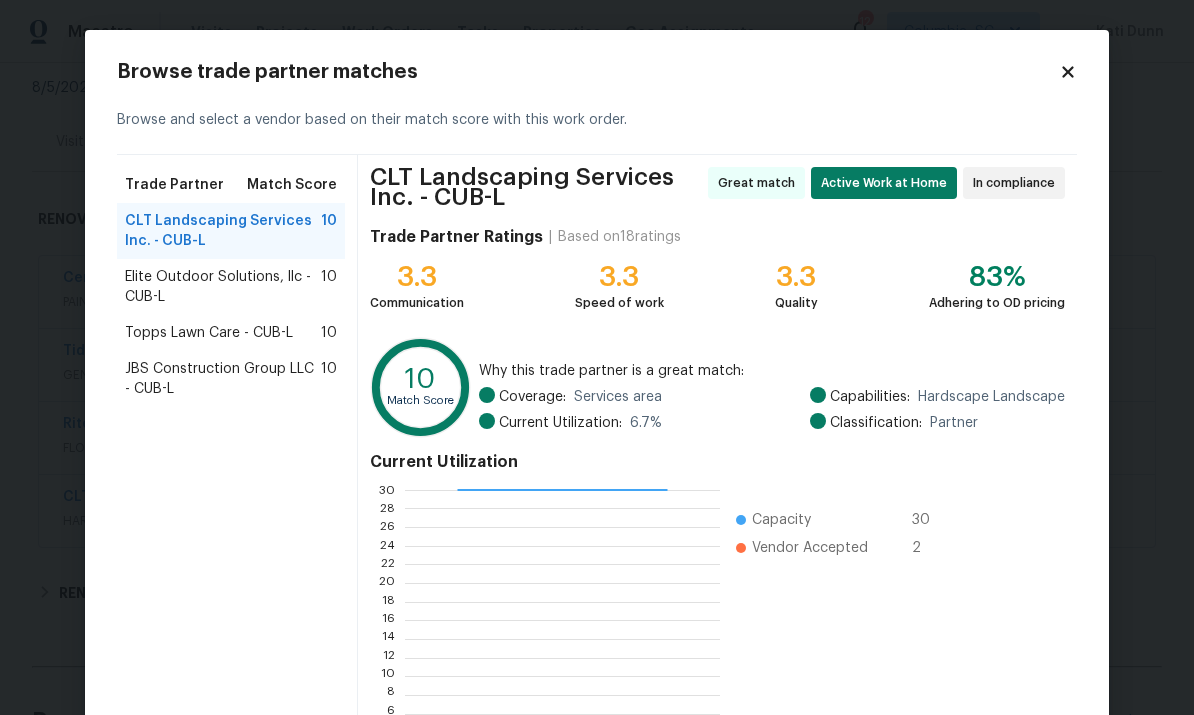 click on "Topps Lawn Care - CUB-L" at bounding box center [209, 333] 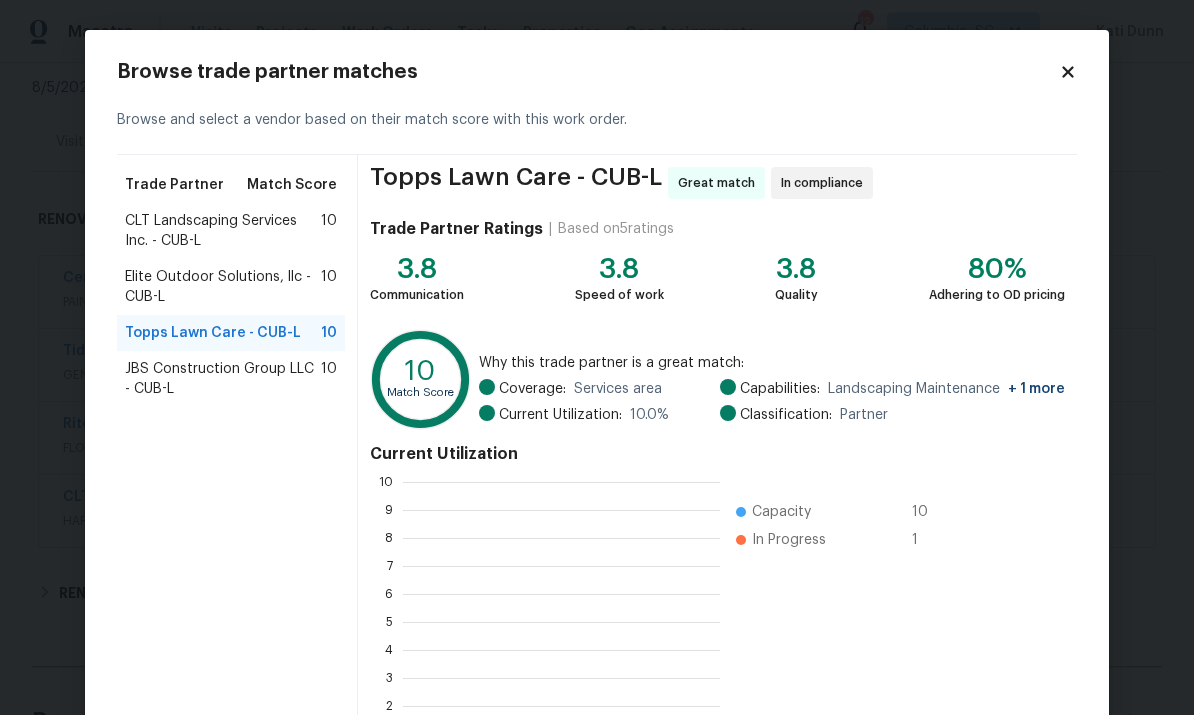 scroll, scrollTop: 2, scrollLeft: 2, axis: both 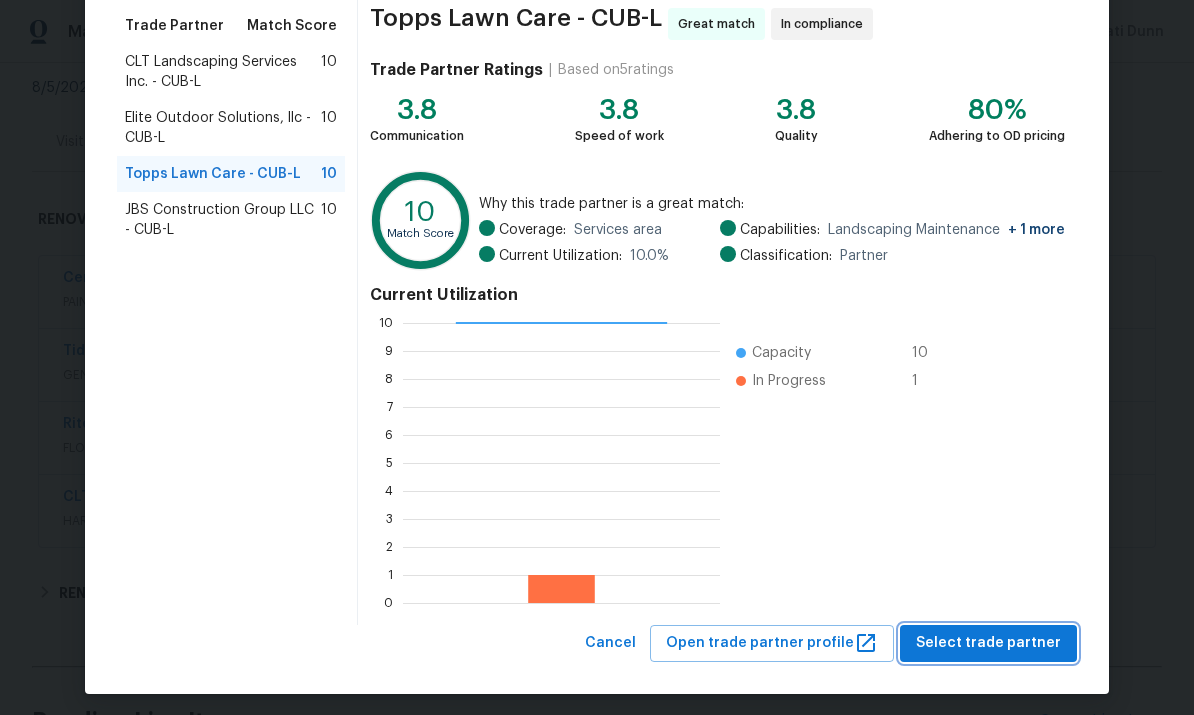 click on "Select trade partner" at bounding box center [988, 643] 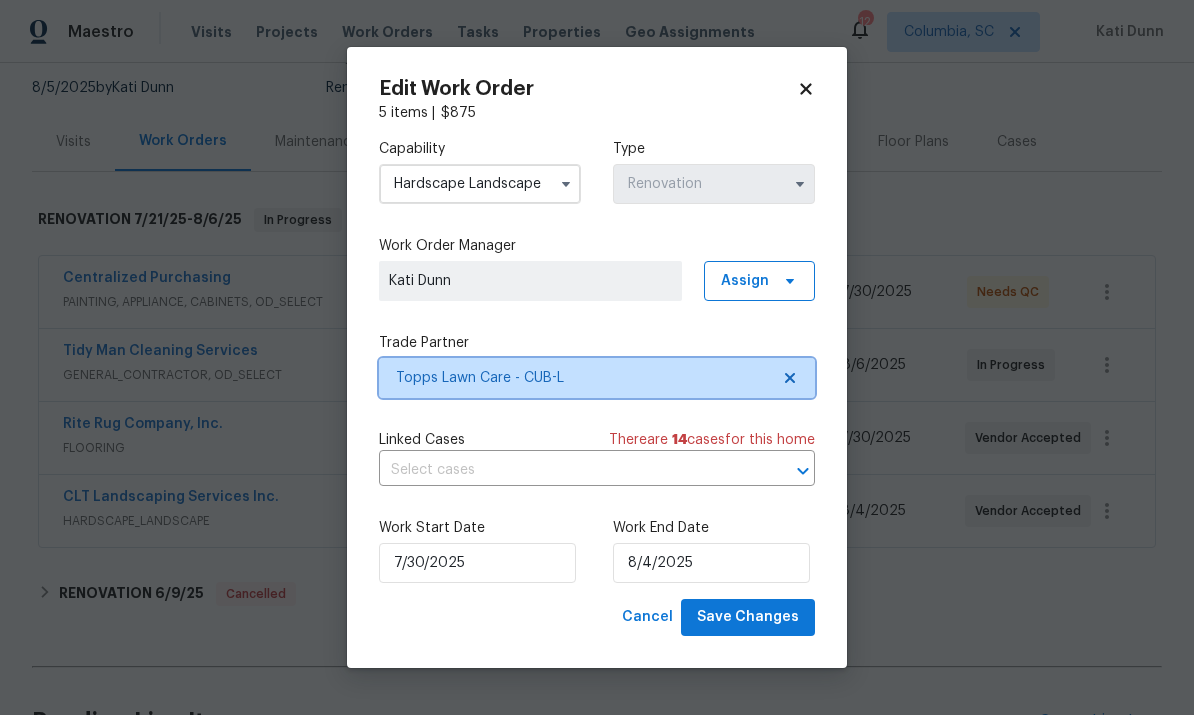 scroll, scrollTop: 0, scrollLeft: 0, axis: both 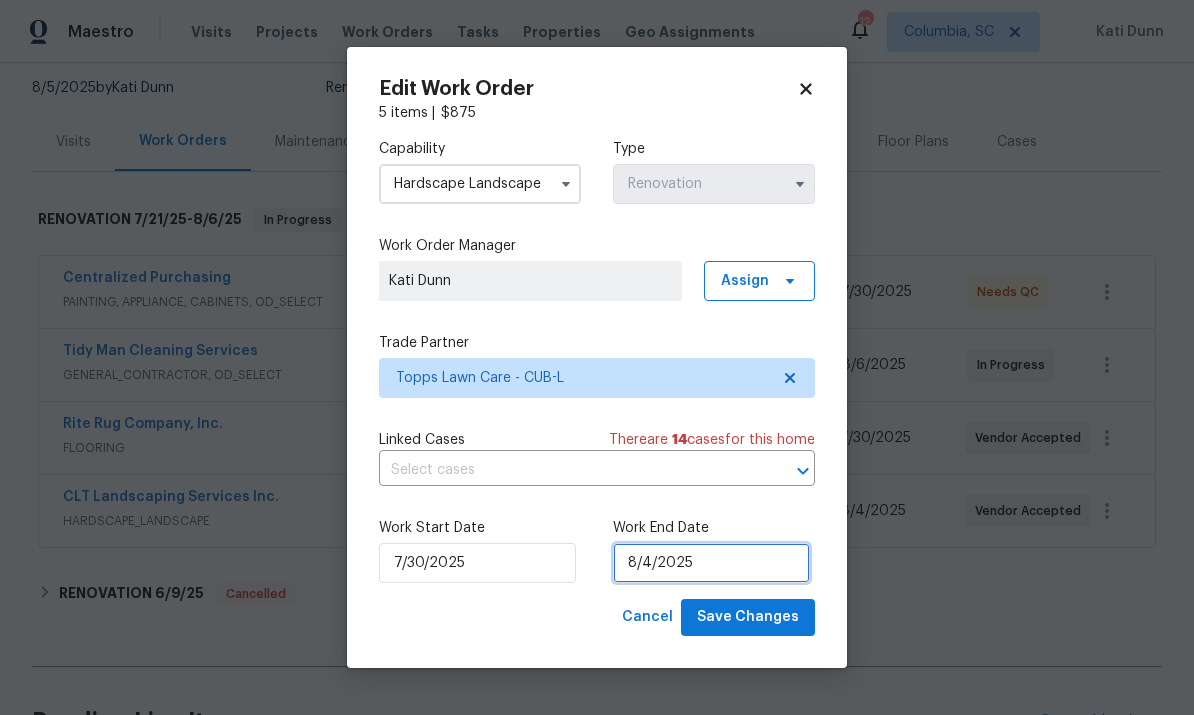 click on "8/4/2025" at bounding box center [711, 563] 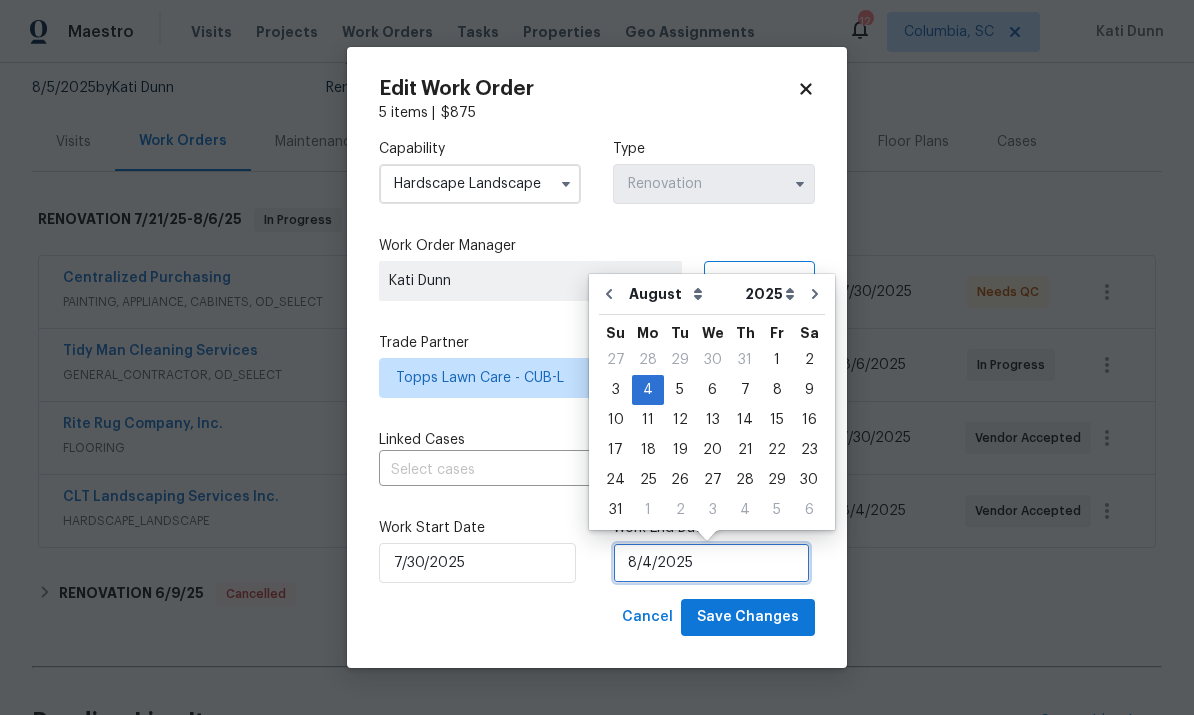 scroll, scrollTop: 75, scrollLeft: 0, axis: vertical 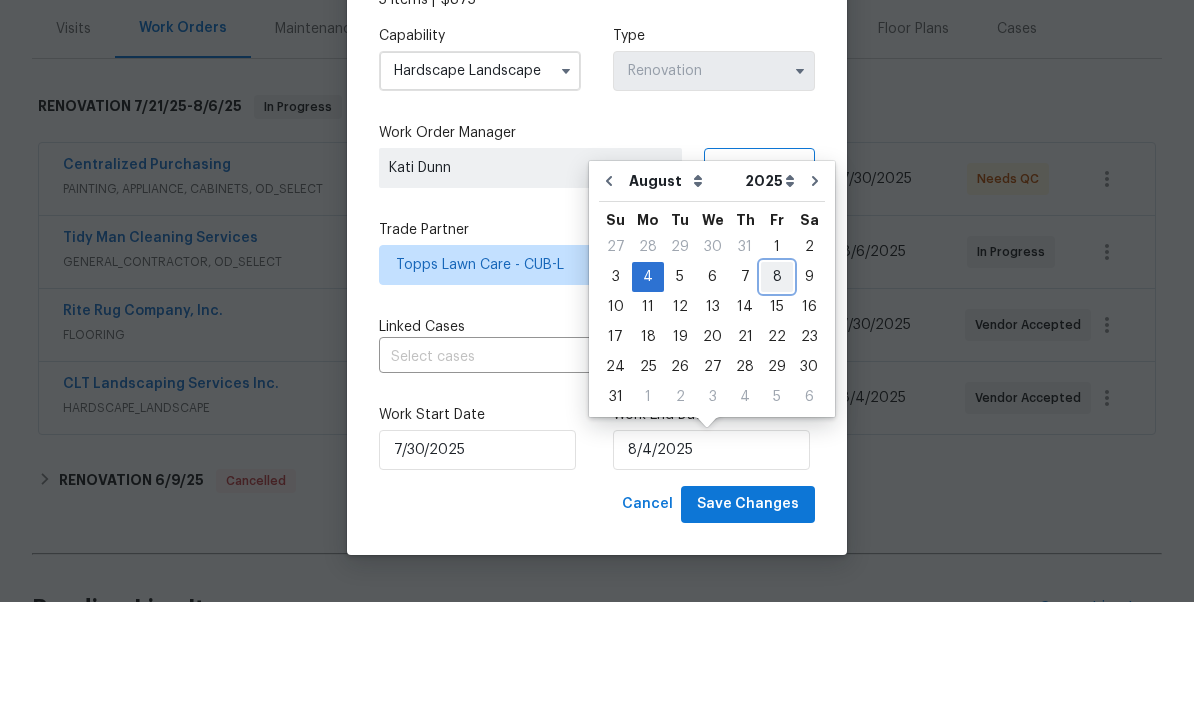 click on "8" at bounding box center (777, 390) 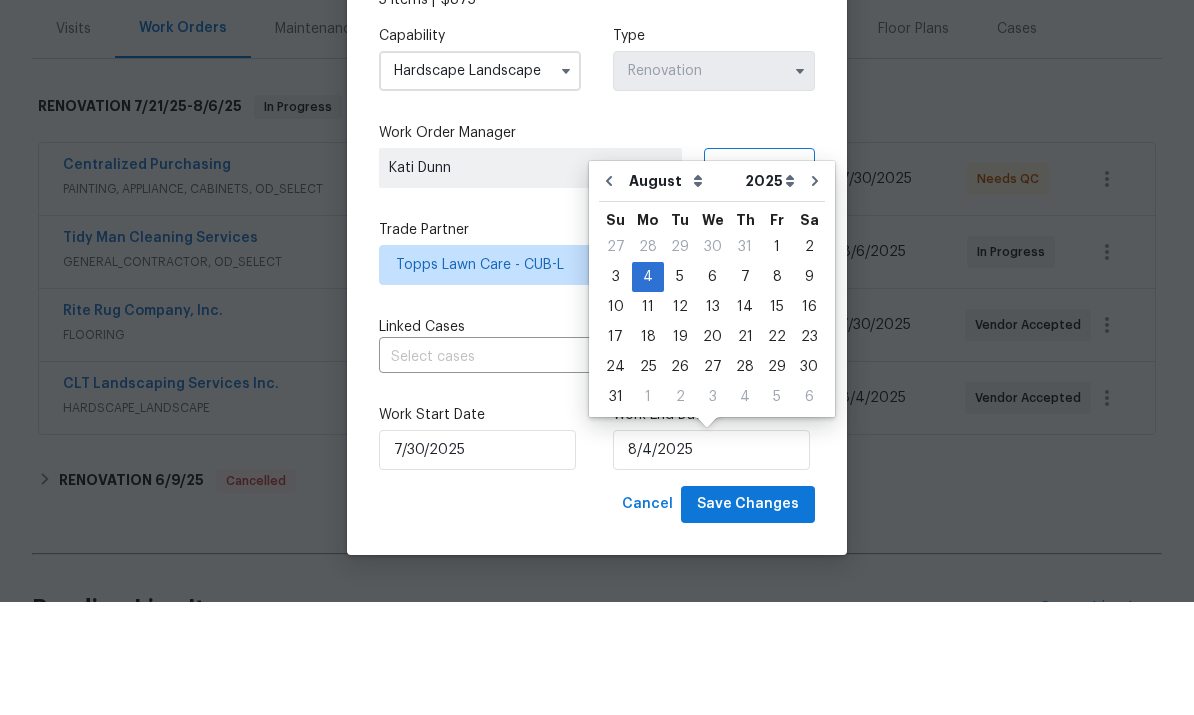 type on "8/8/2025" 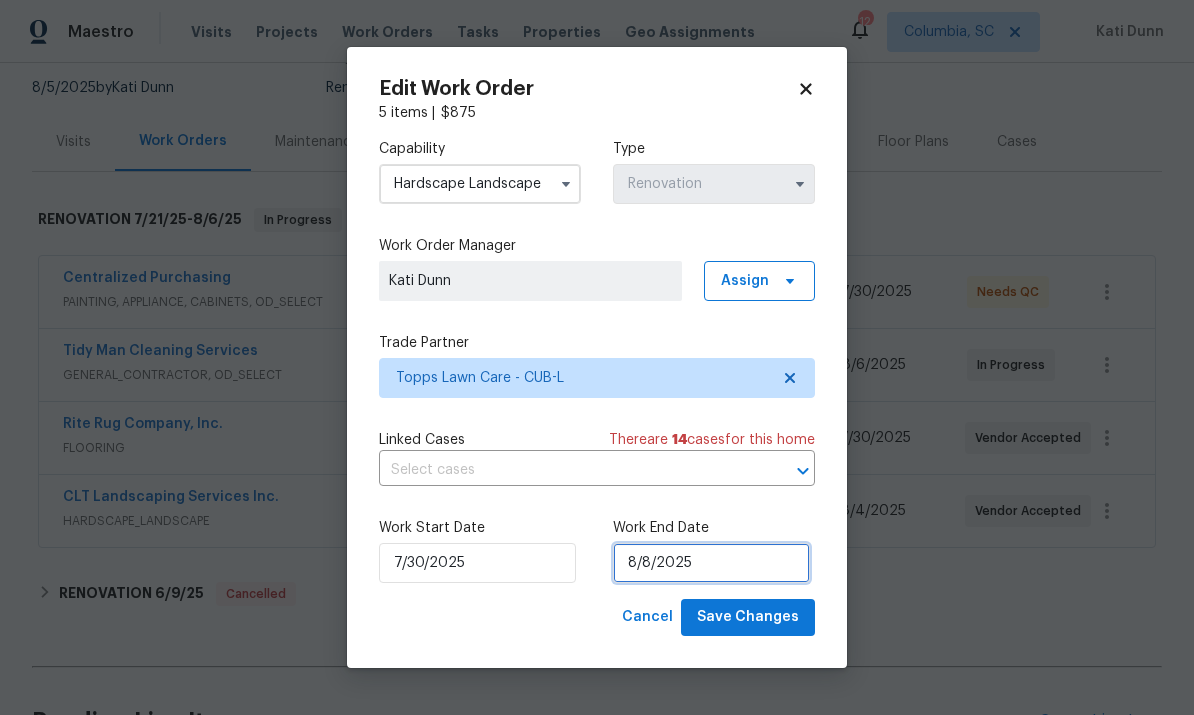 click on "8/8/2025" at bounding box center [711, 563] 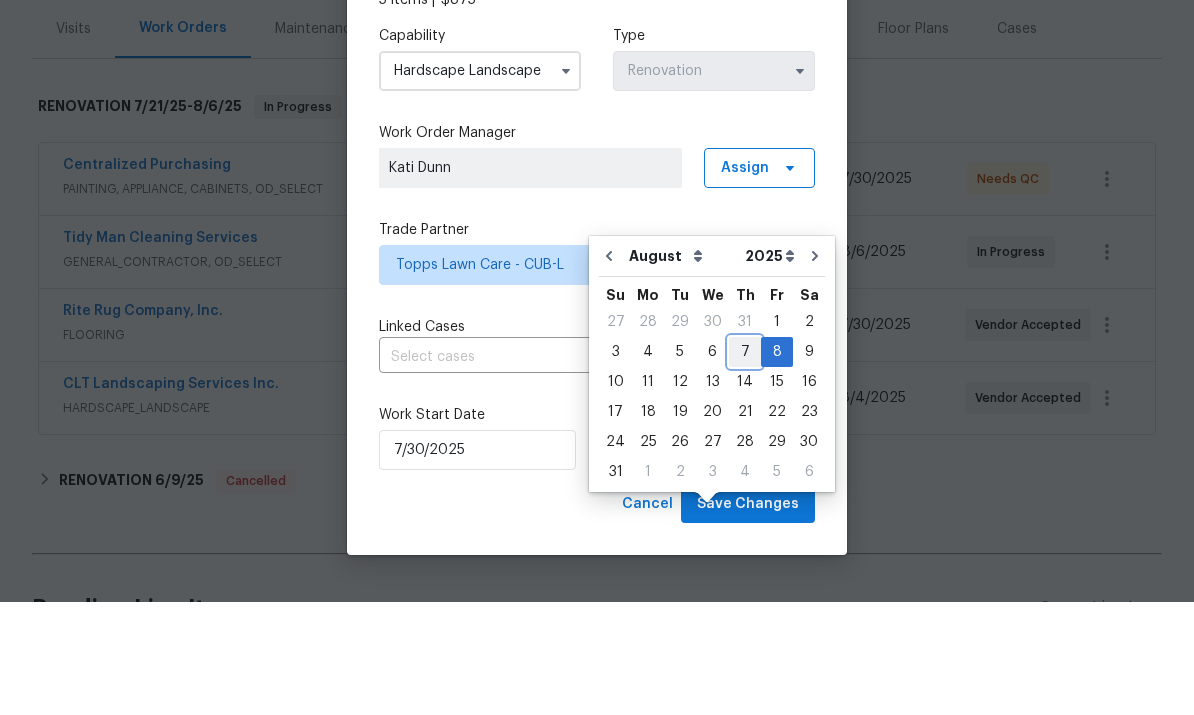 click on "7" at bounding box center (745, 465) 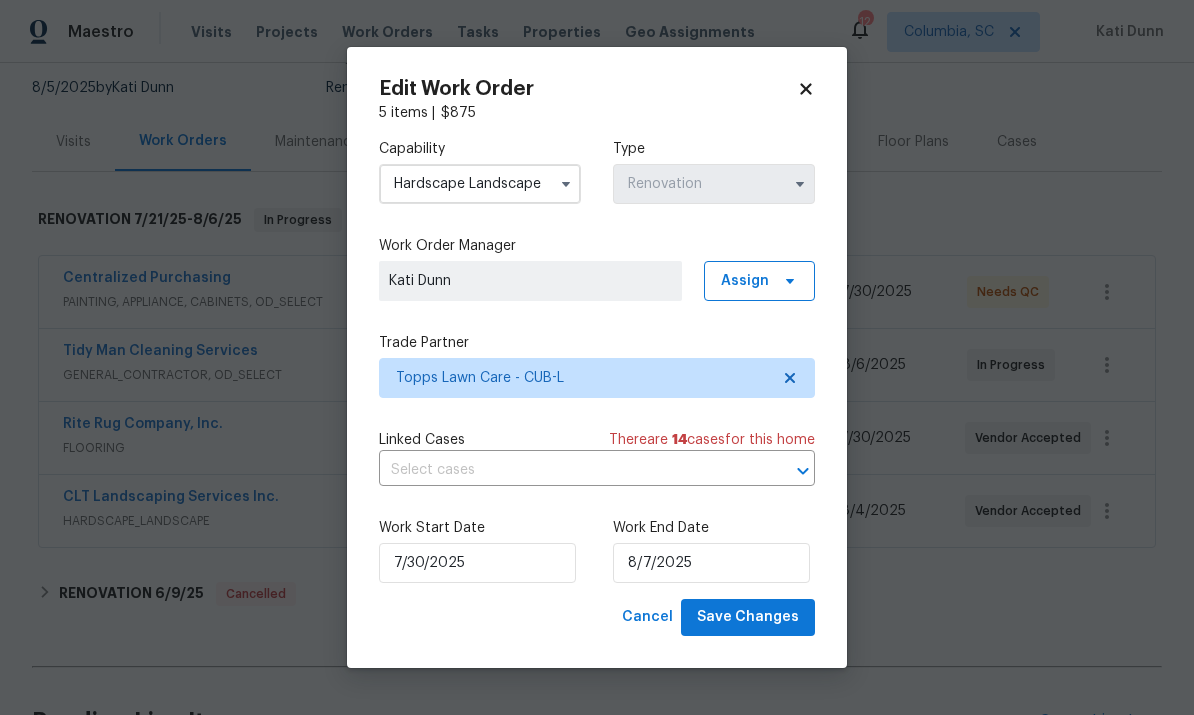 click on "Work Start Date   [DATE] Work End Date   [DATE]" at bounding box center (597, 550) 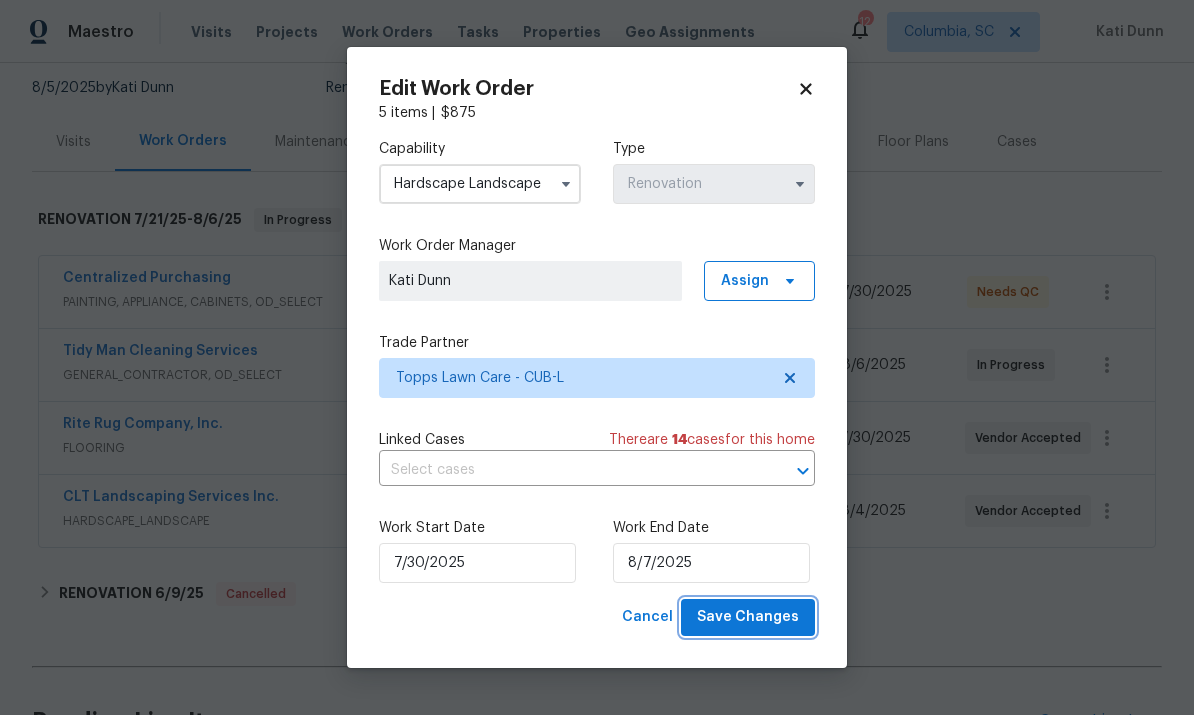 click on "Save Changes" at bounding box center [748, 617] 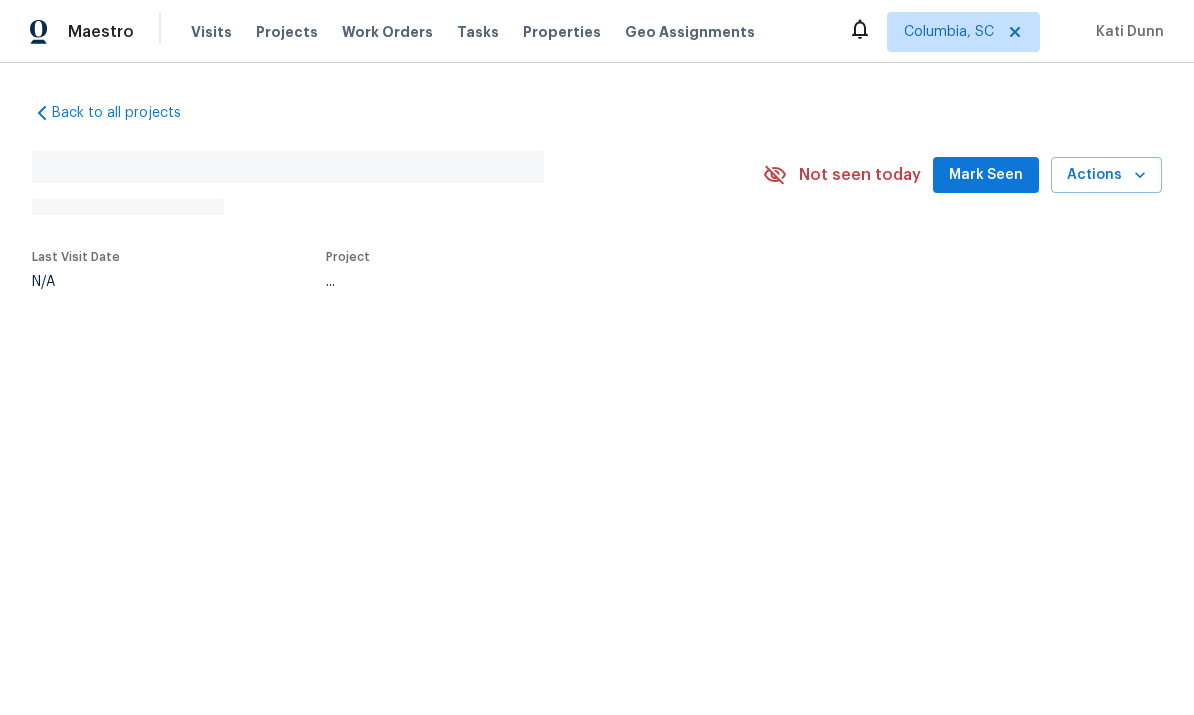 scroll, scrollTop: 0, scrollLeft: 0, axis: both 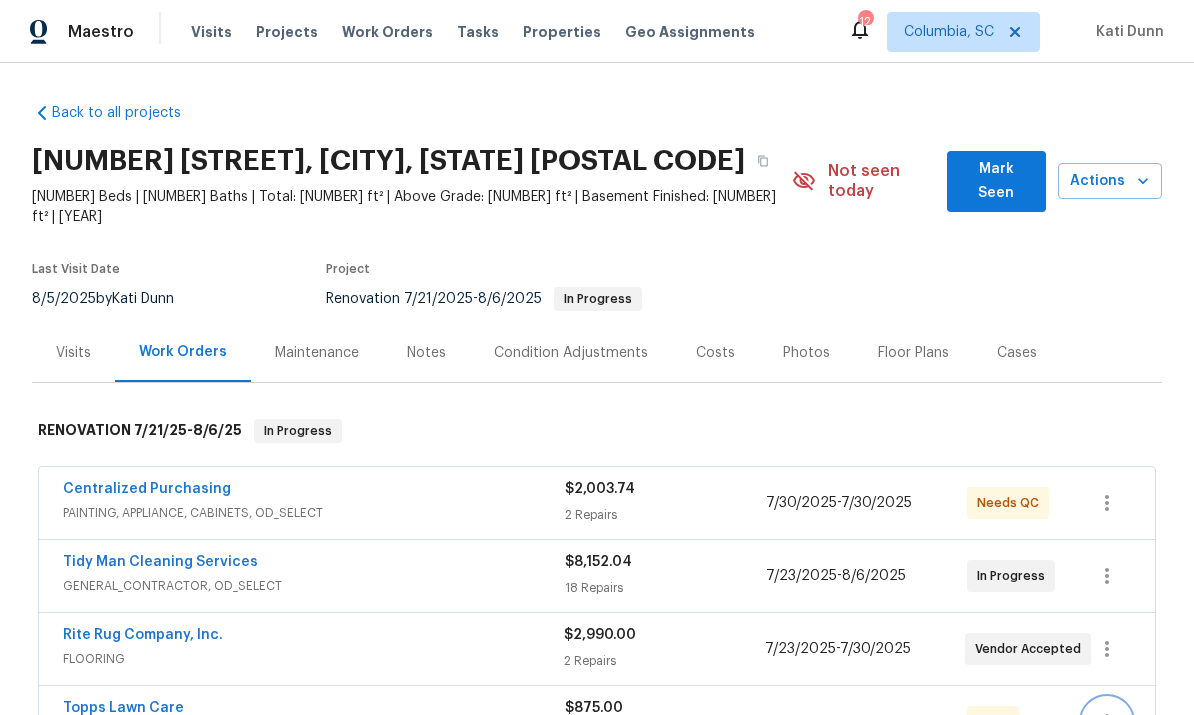 click at bounding box center [1107, 722] 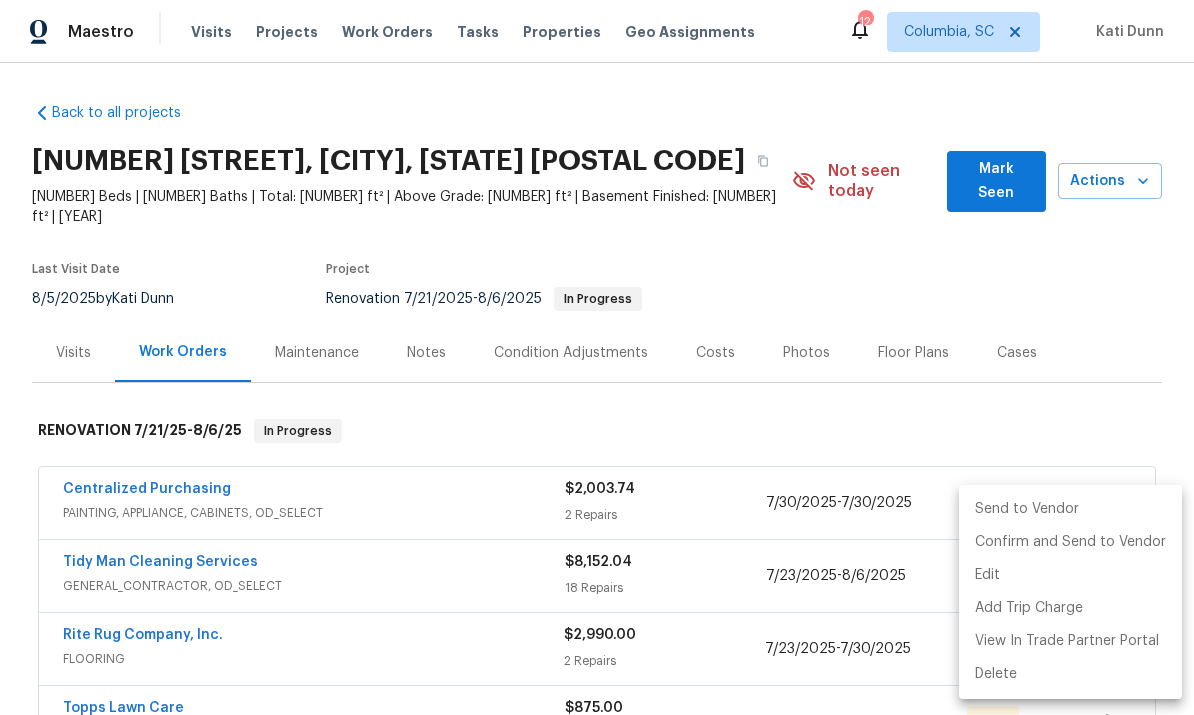 click on "Send to Vendor" at bounding box center (1070, 509) 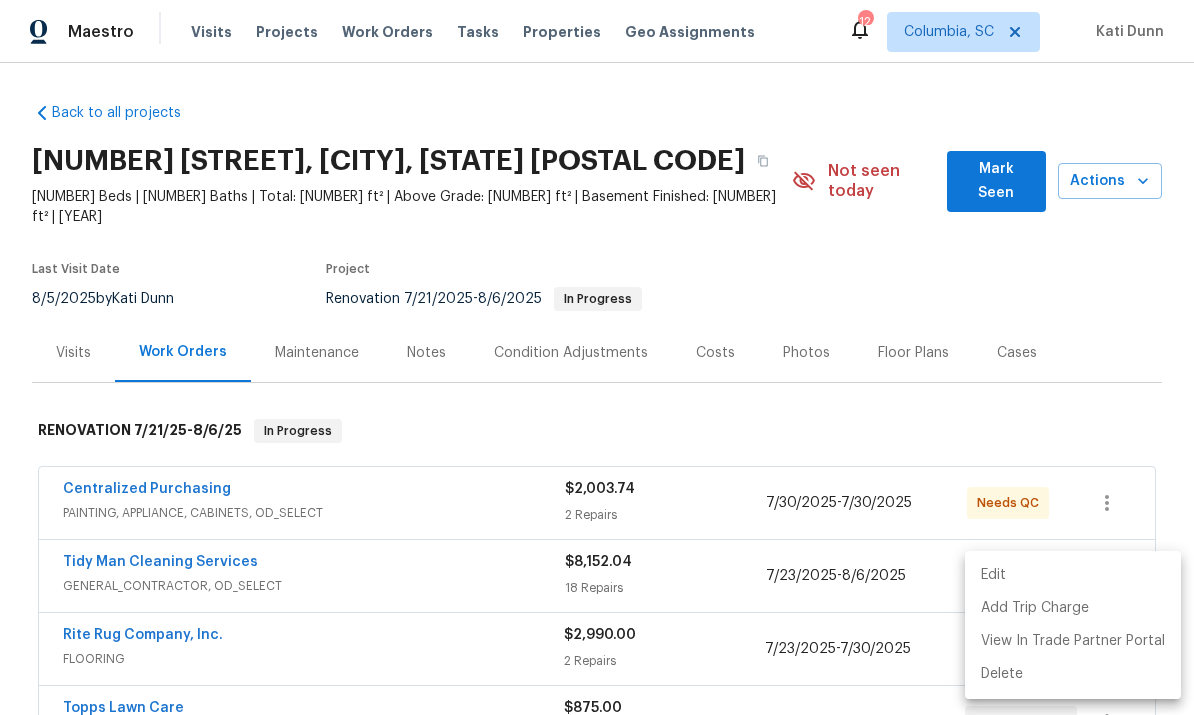 click at bounding box center (597, 357) 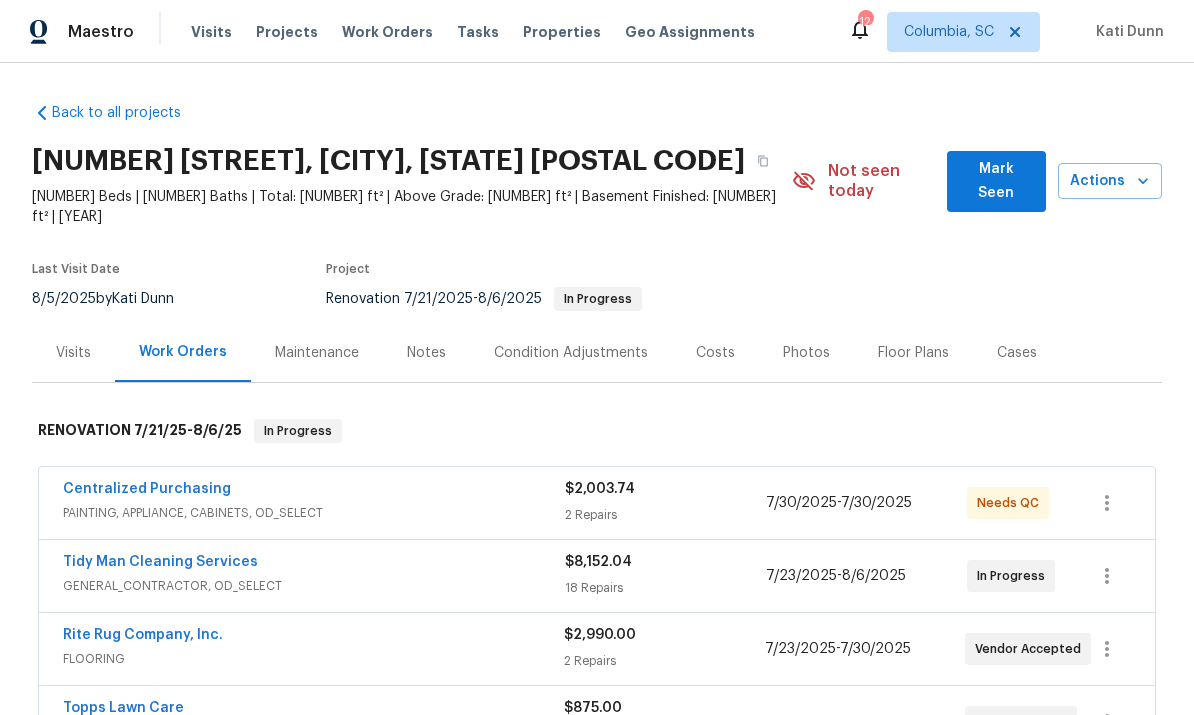 click on "Topps Lawn Care" at bounding box center [123, 708] 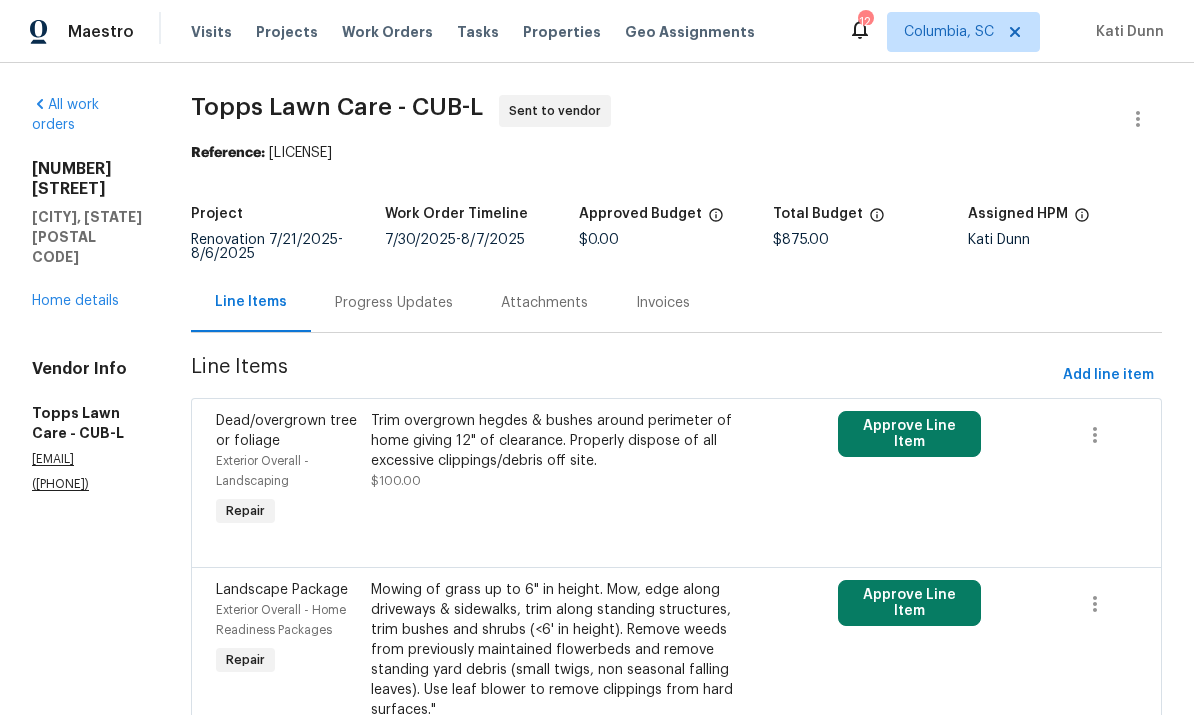 click on "Progress Updates" at bounding box center (394, 303) 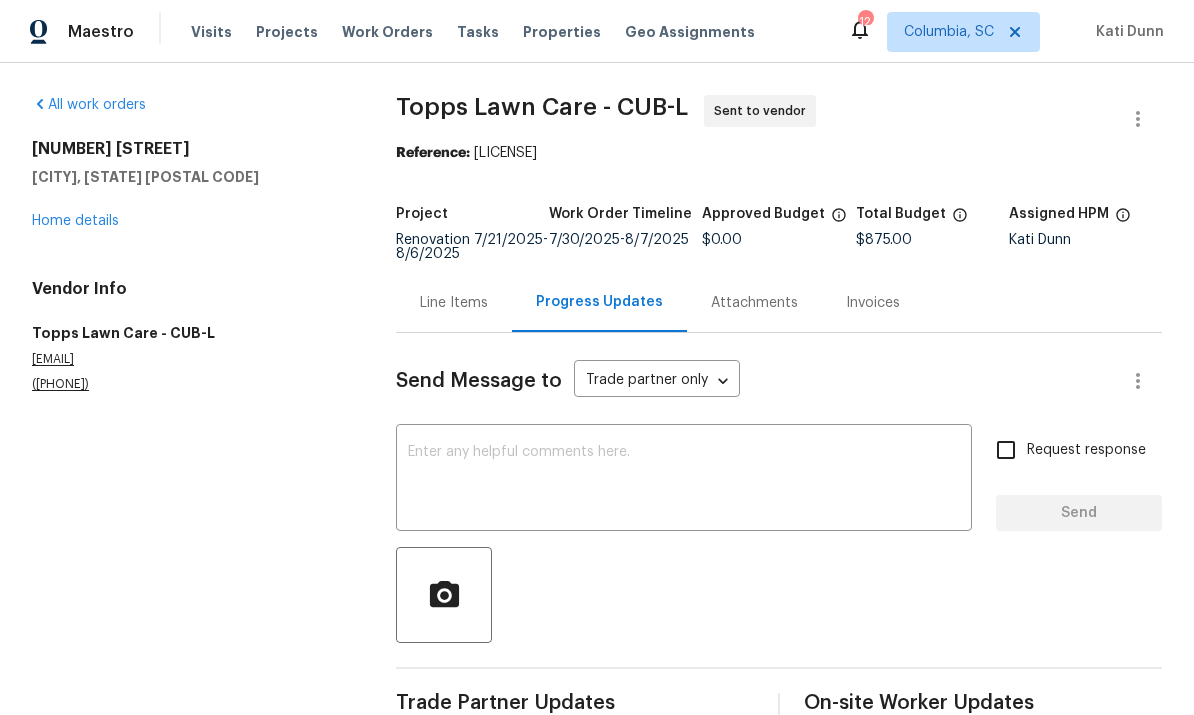 click at bounding box center (684, 480) 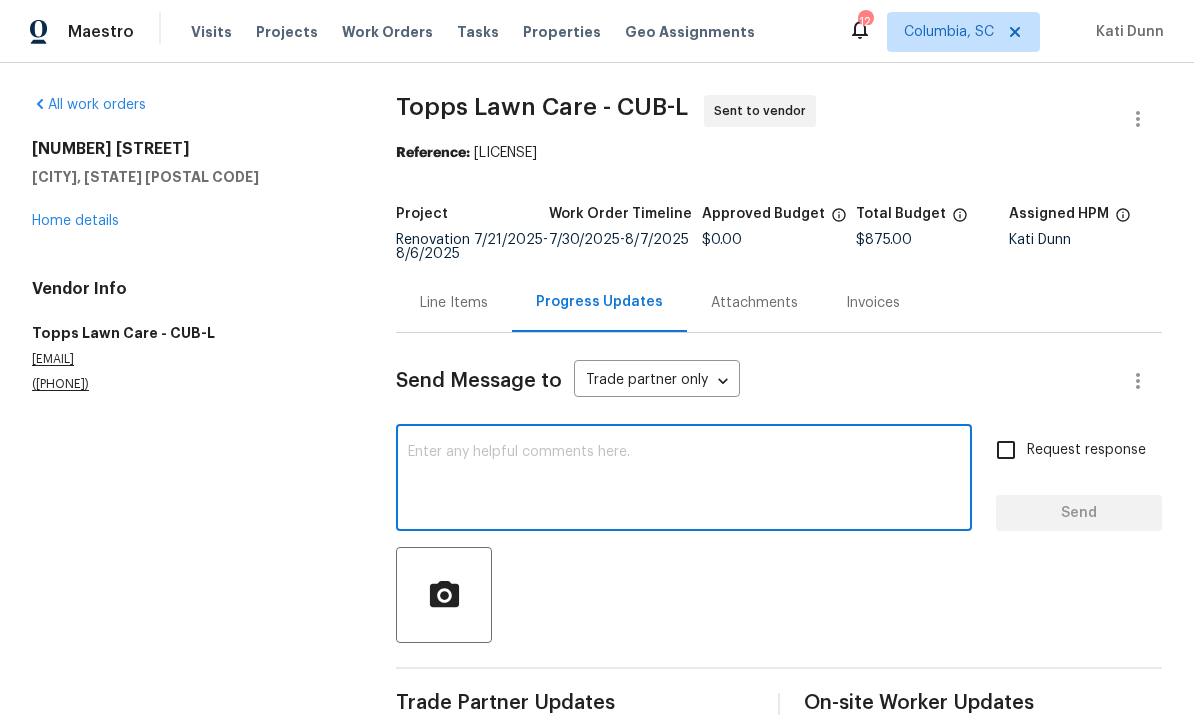 type on "H" 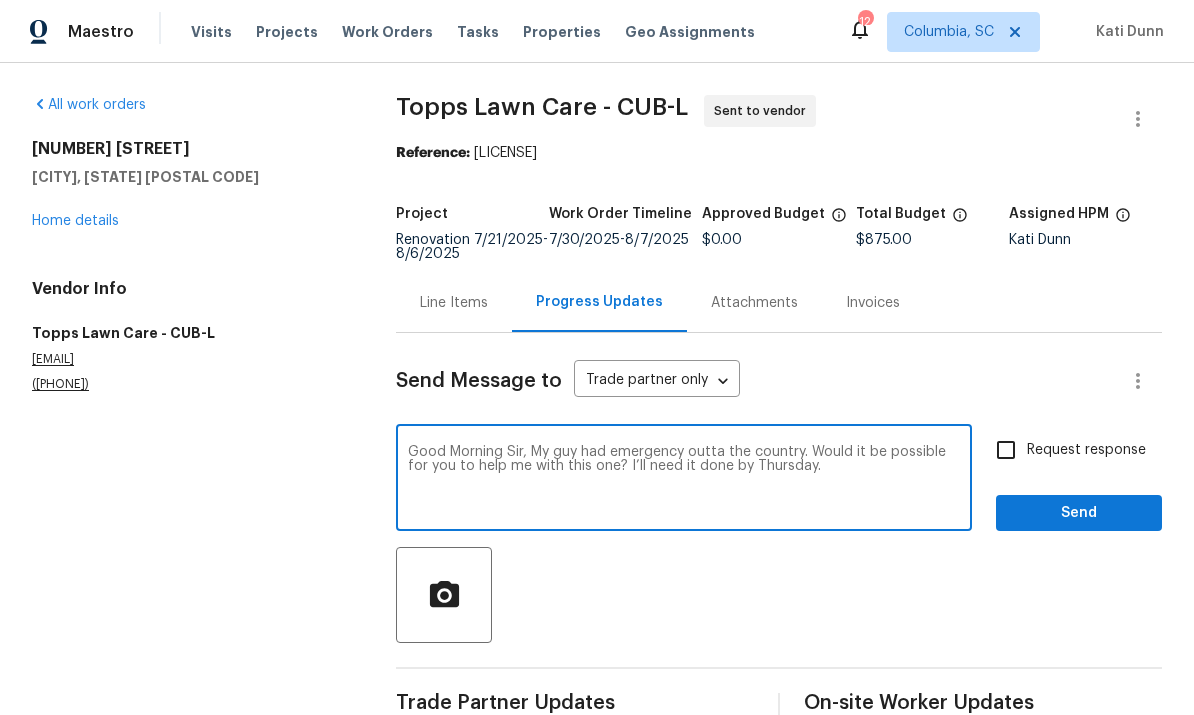 type on "Good Morning Sir, My guy had emergency outta the country. Would it be possible for you to help me with this one? I’ll need it done by Thursday." 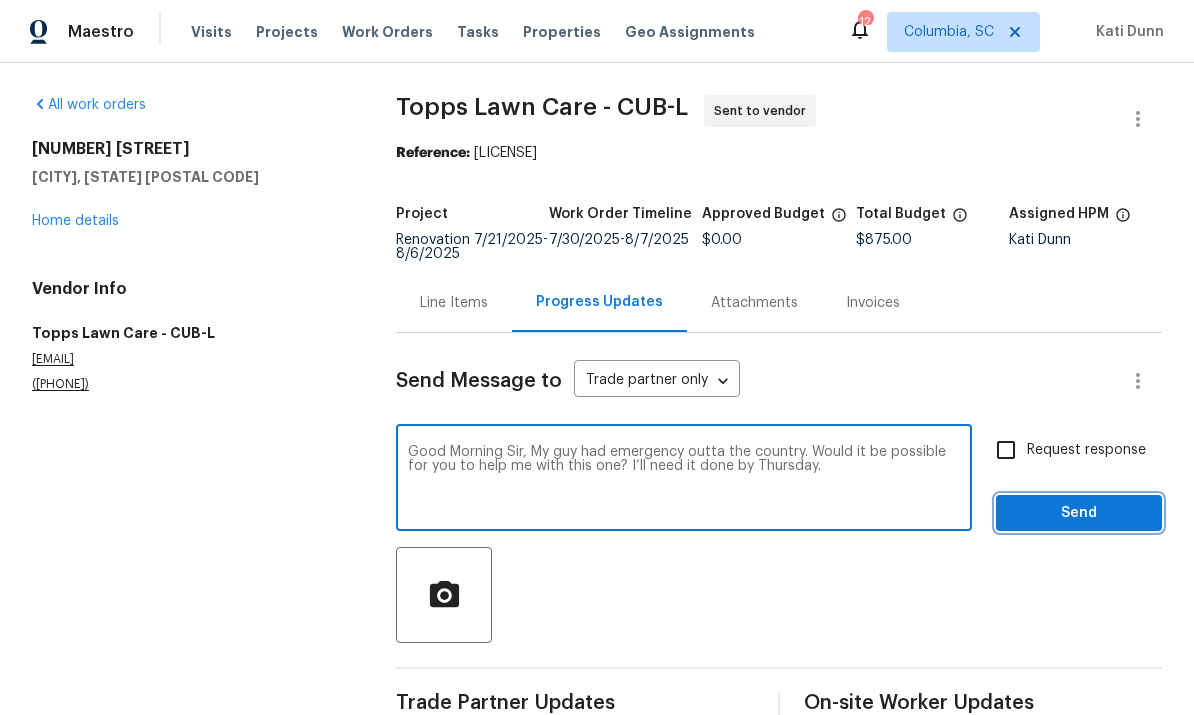 click on "Send" at bounding box center [1079, 513] 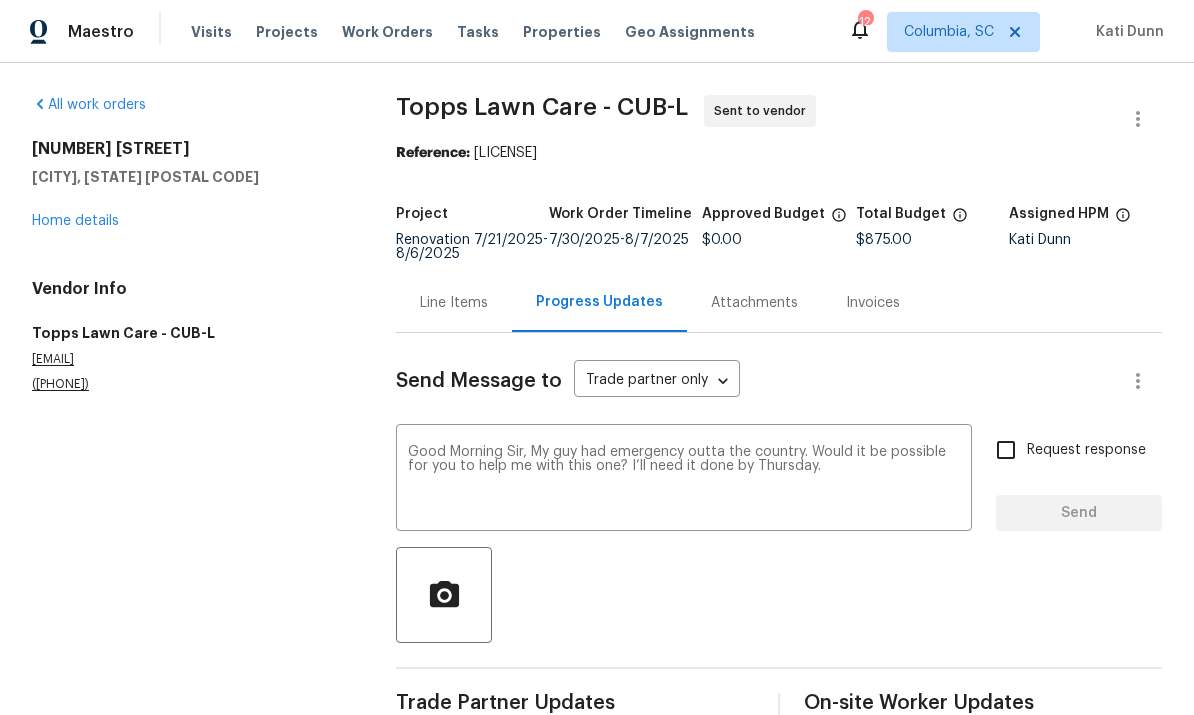 type 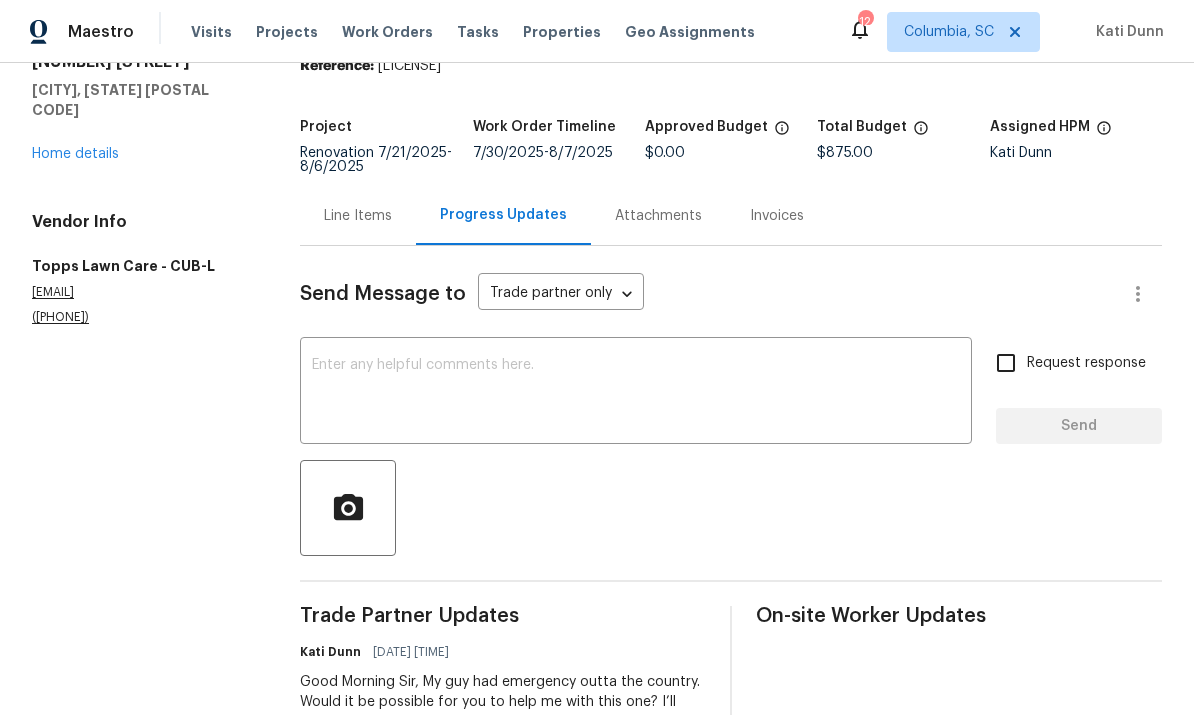 scroll, scrollTop: 86, scrollLeft: 0, axis: vertical 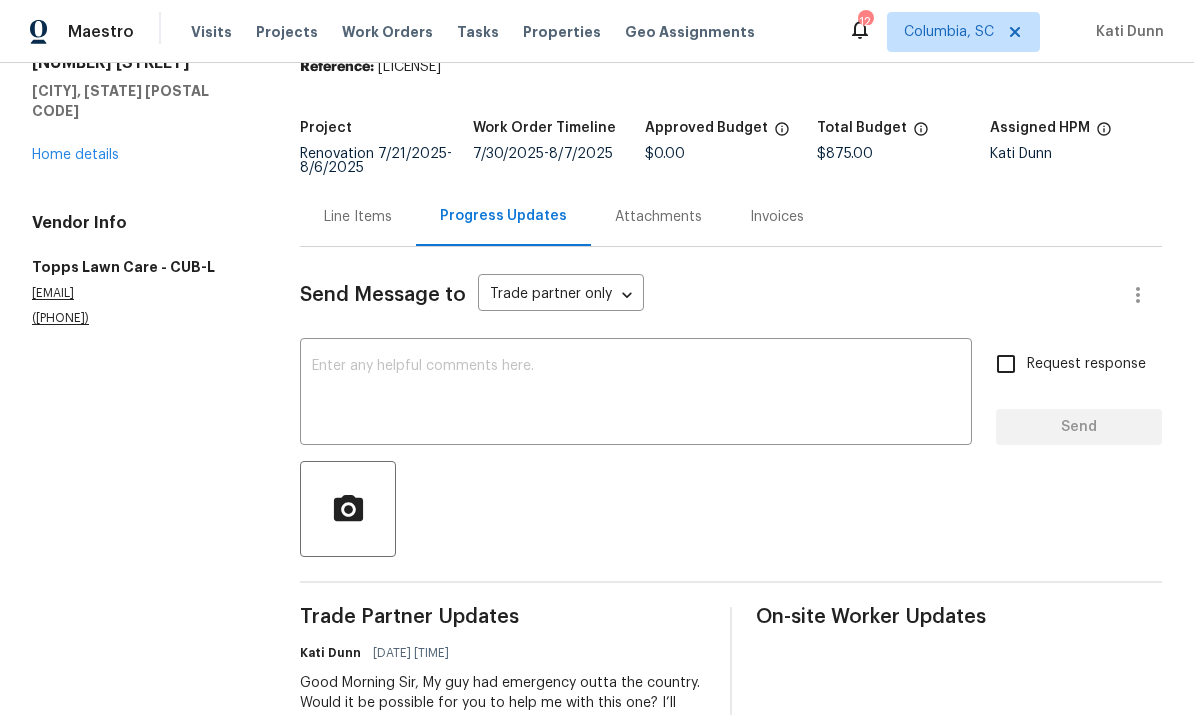 click on "Line Items" at bounding box center (358, 217) 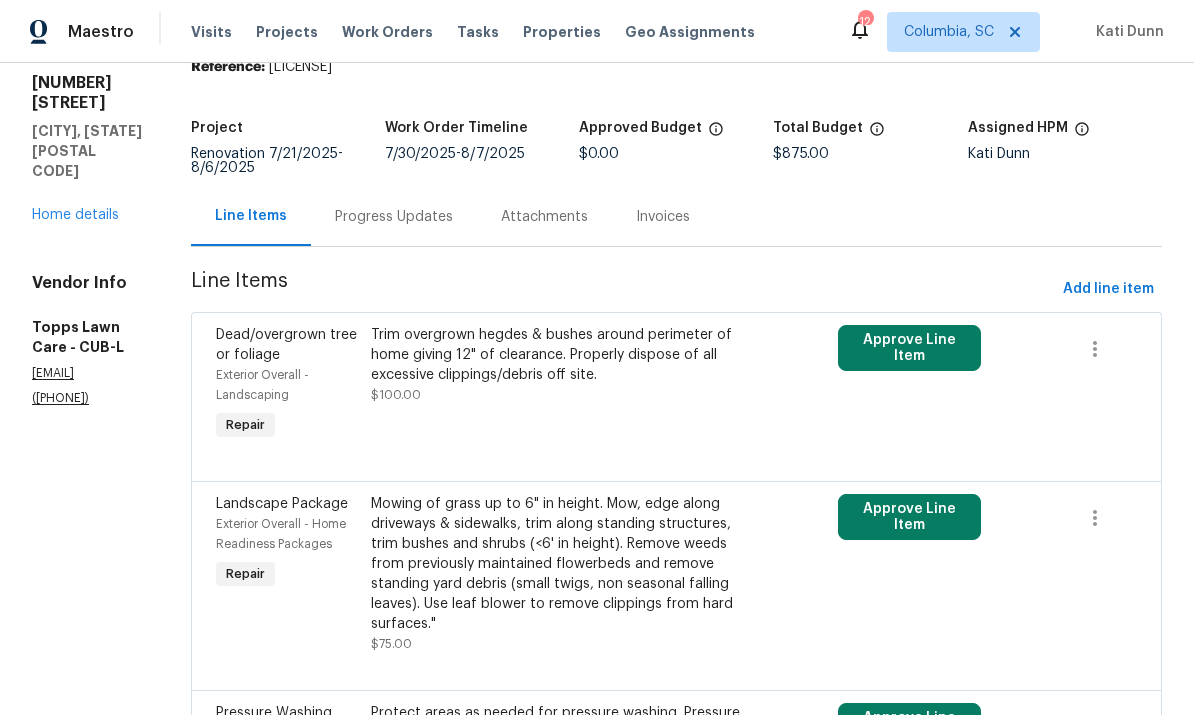 click on "Home details" at bounding box center (75, 215) 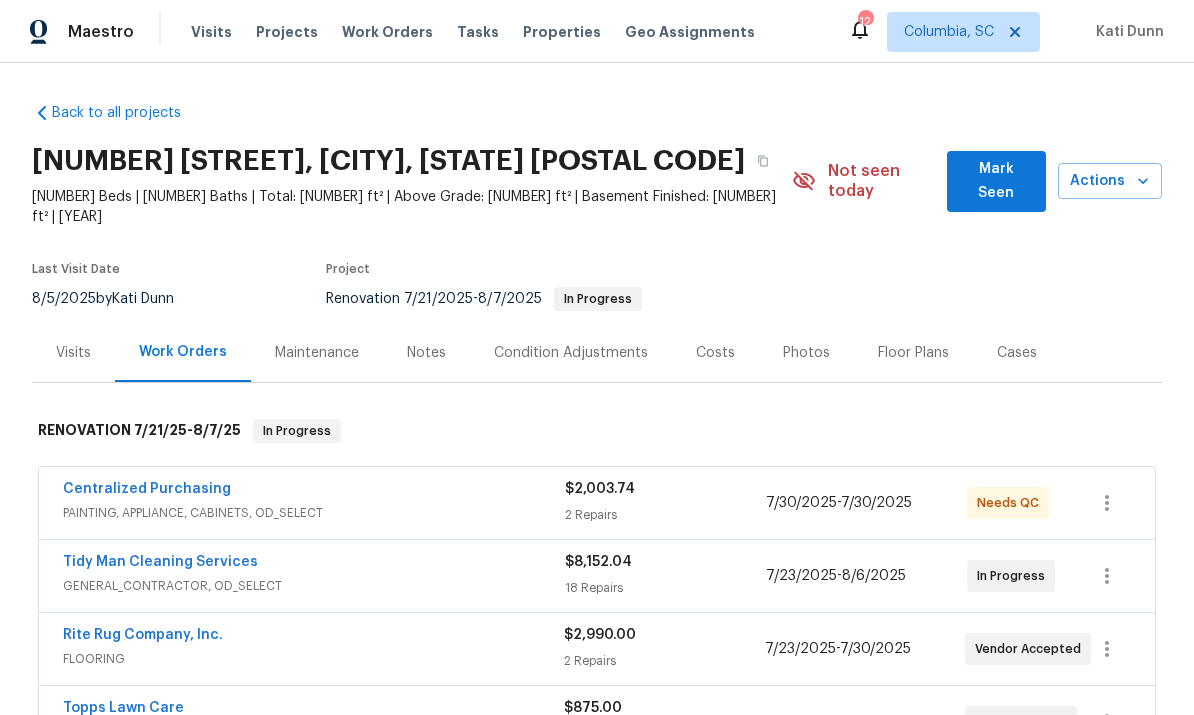 scroll, scrollTop: 0, scrollLeft: 0, axis: both 